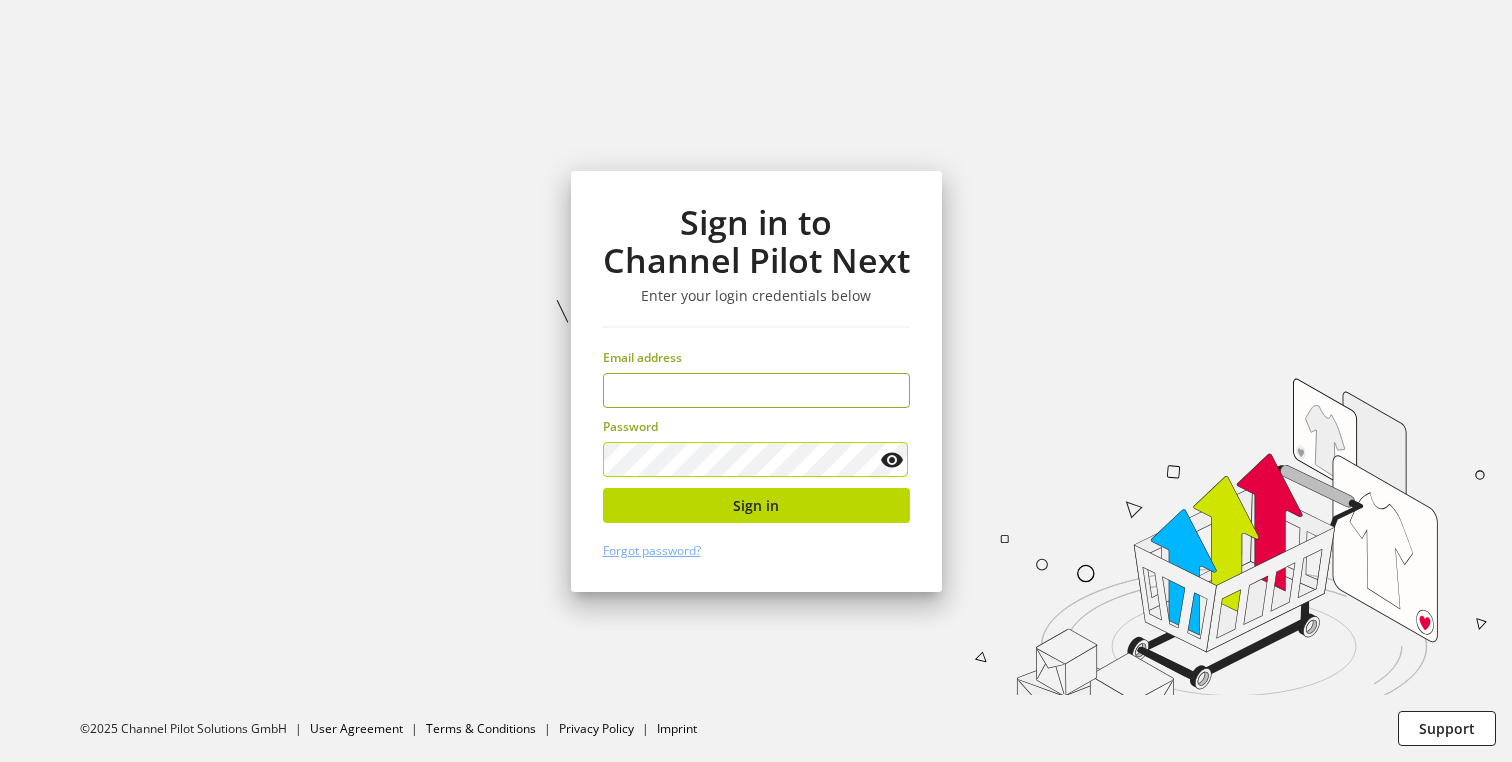 scroll, scrollTop: 0, scrollLeft: 0, axis: both 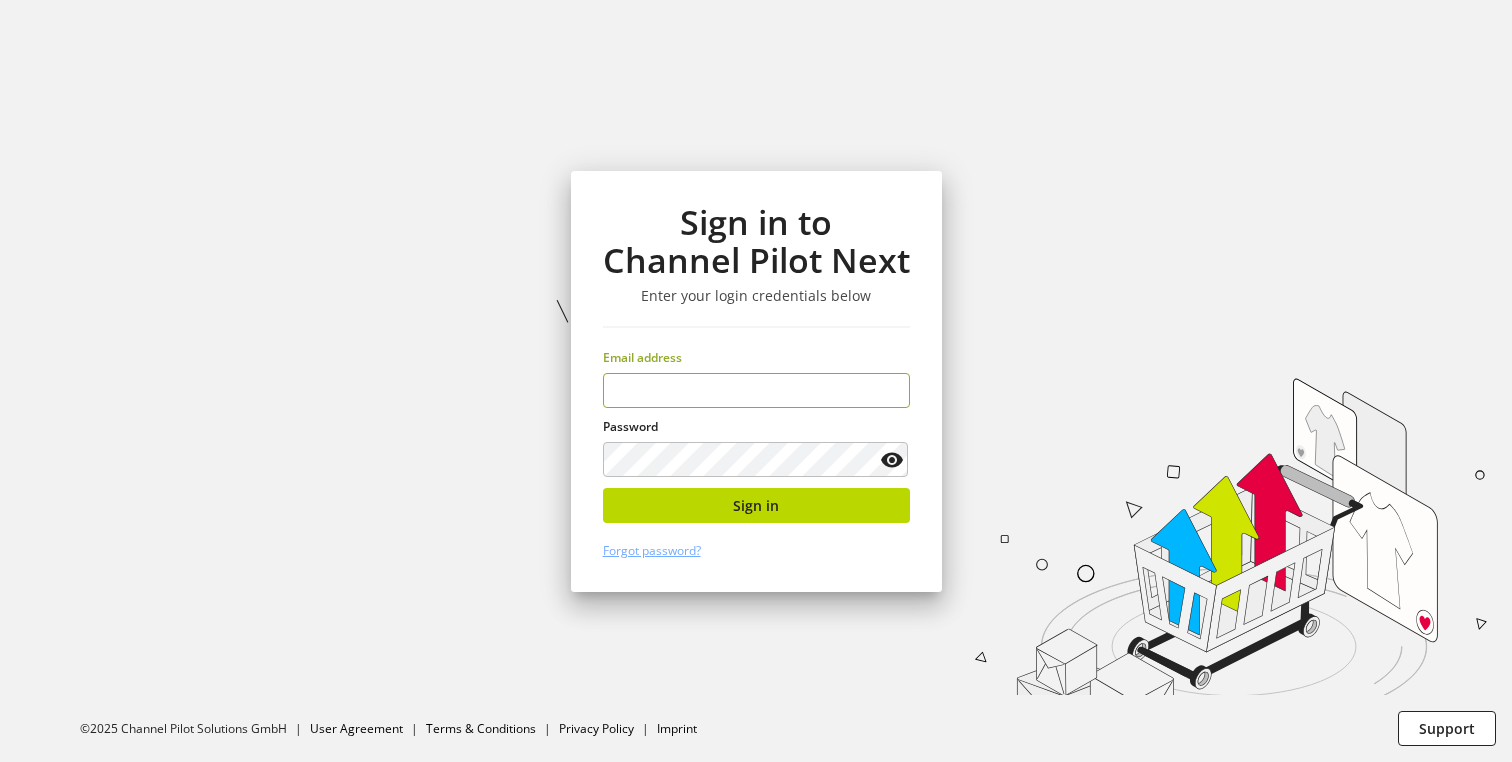 click at bounding box center [756, 390] 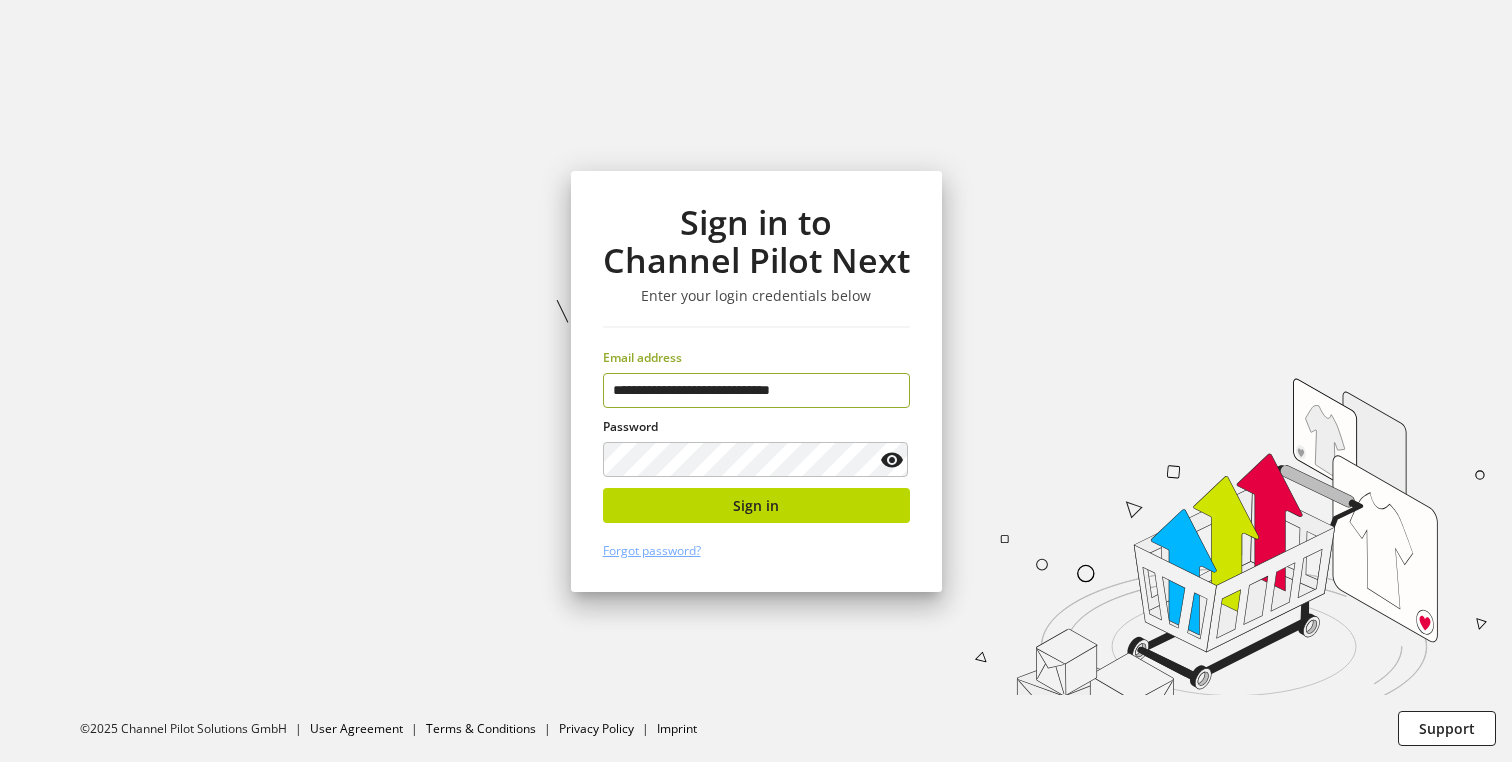 type on "**********" 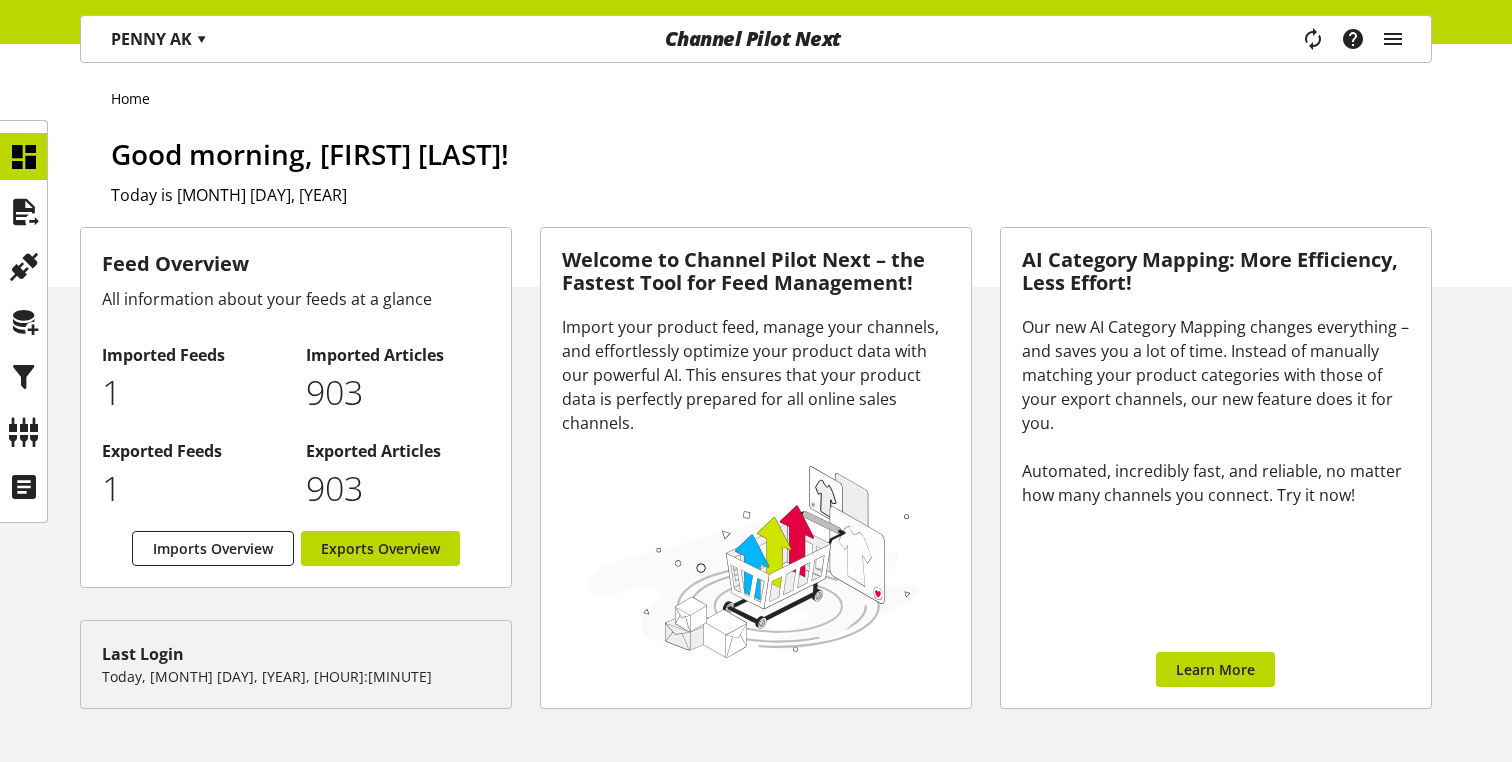 click on "Task manager Help center [FIRST] [LAST] [EMAIL] User Management Administration Logout" at bounding box center (1360, 39) 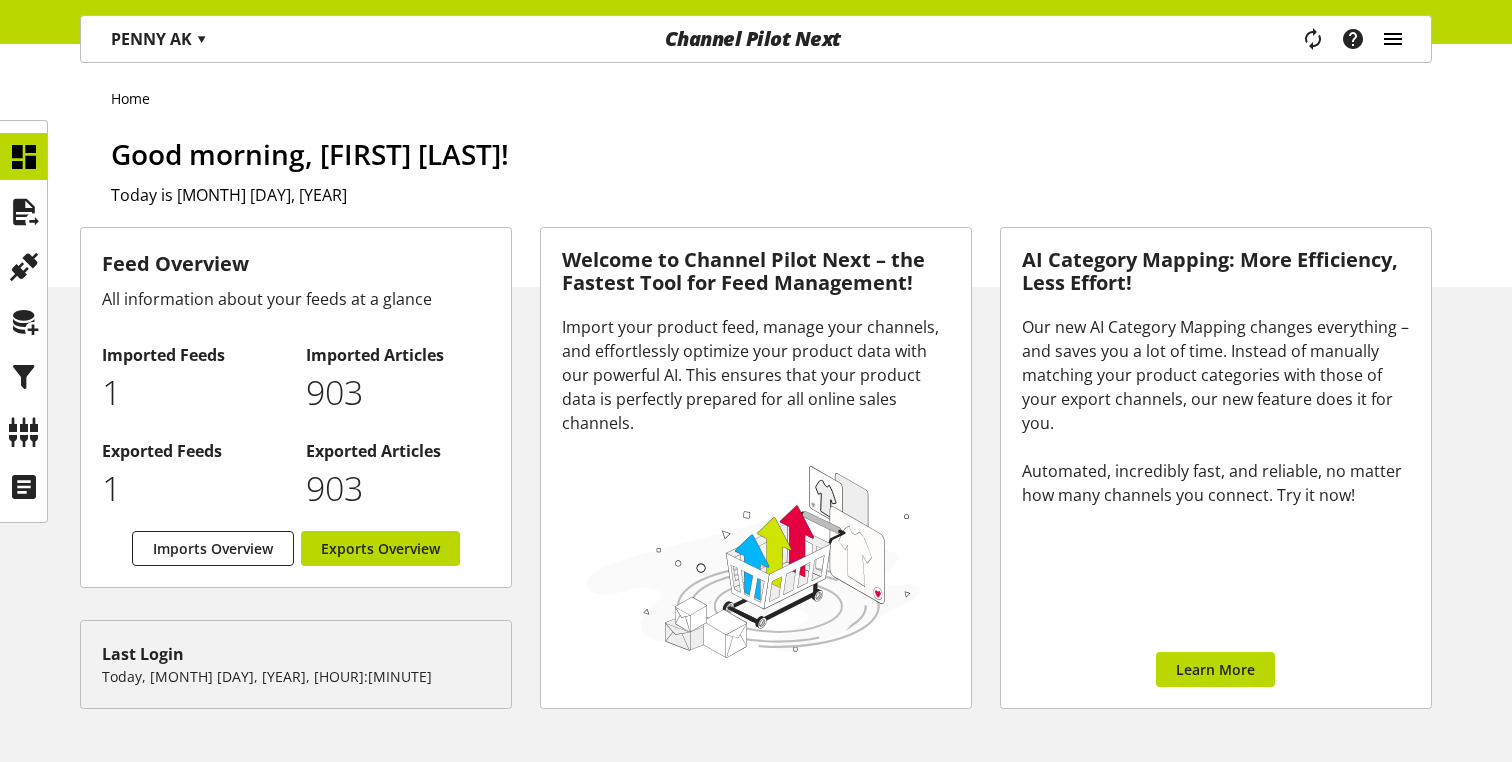 click at bounding box center [1393, 39] 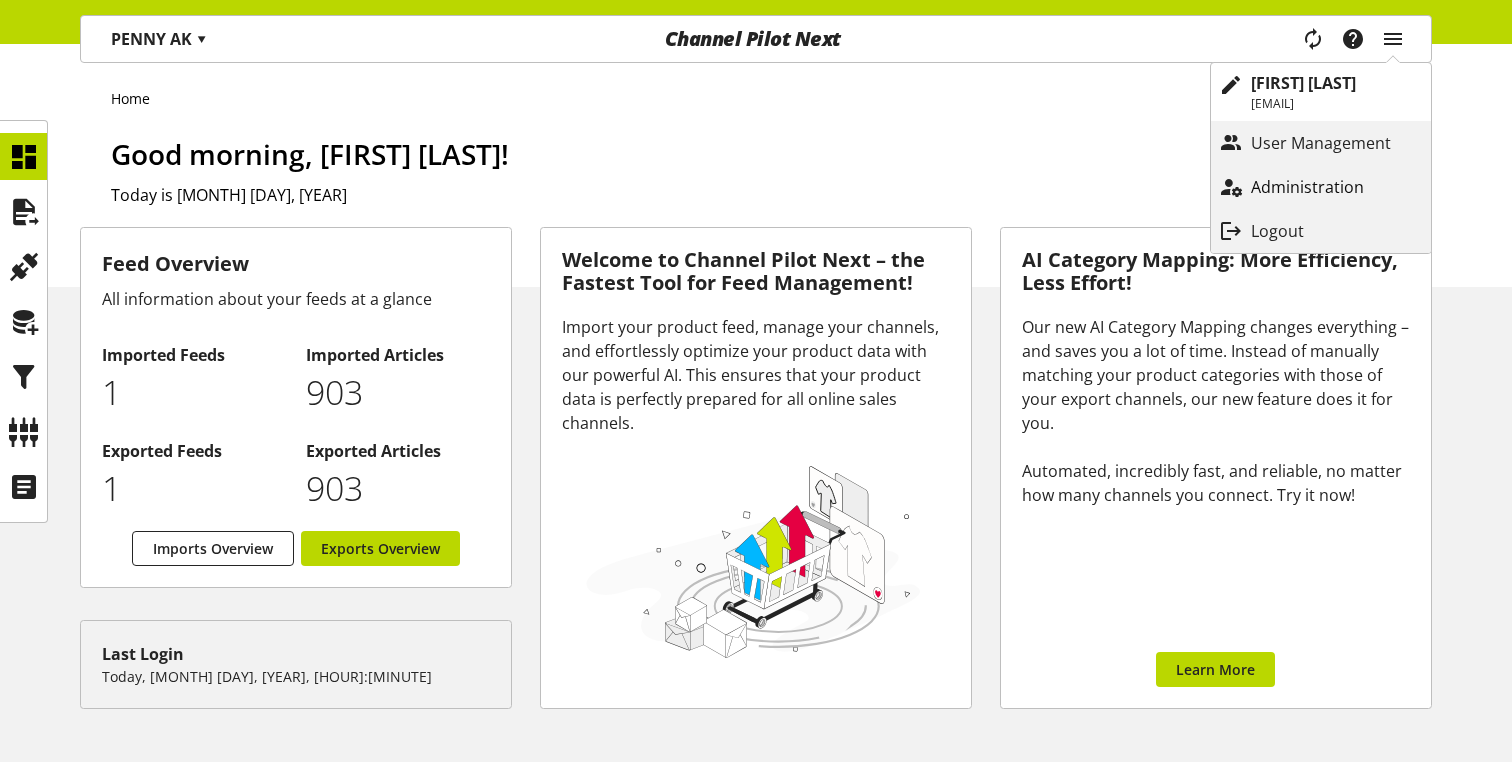 click on "Administration" at bounding box center (1321, 187) 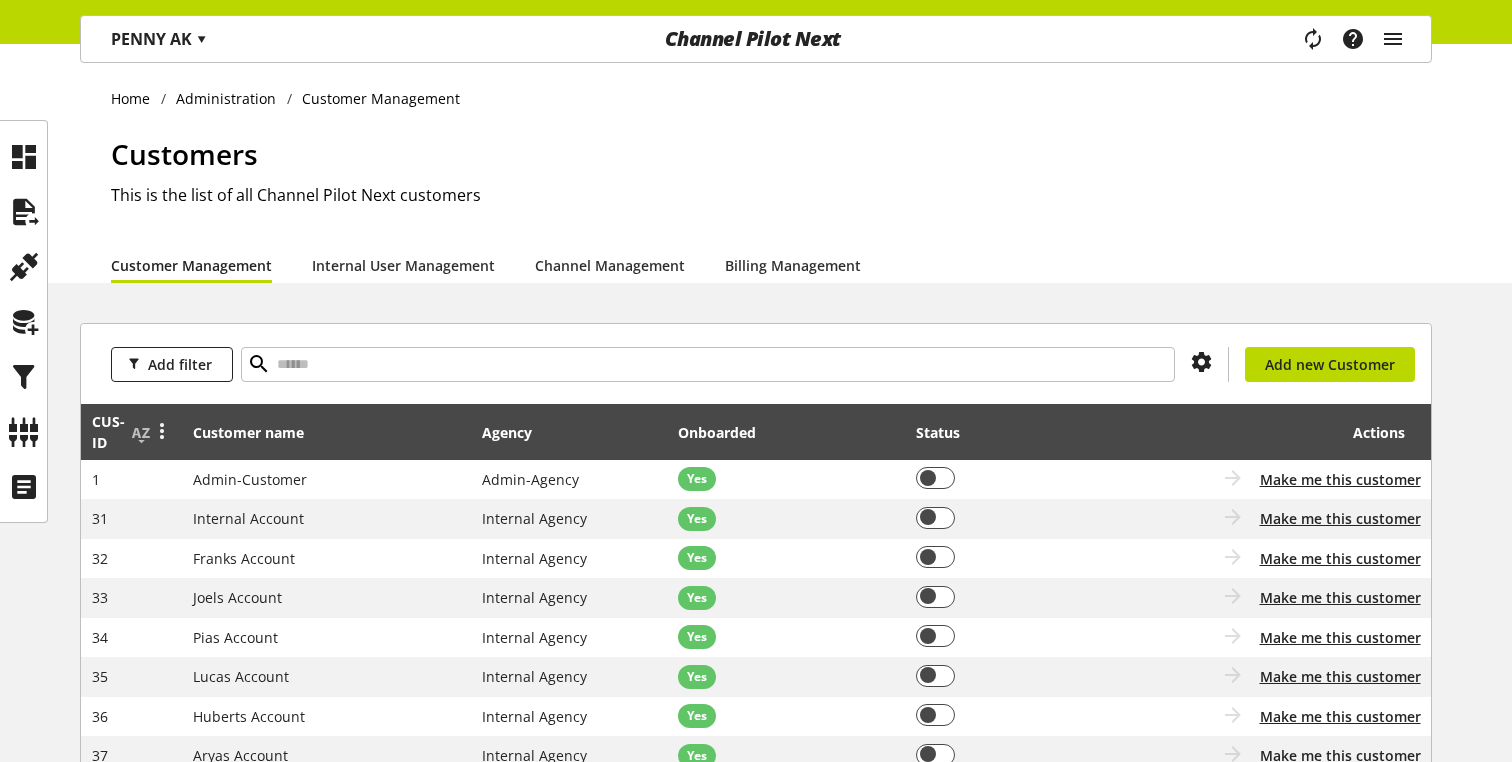 click at bounding box center (158, 432) 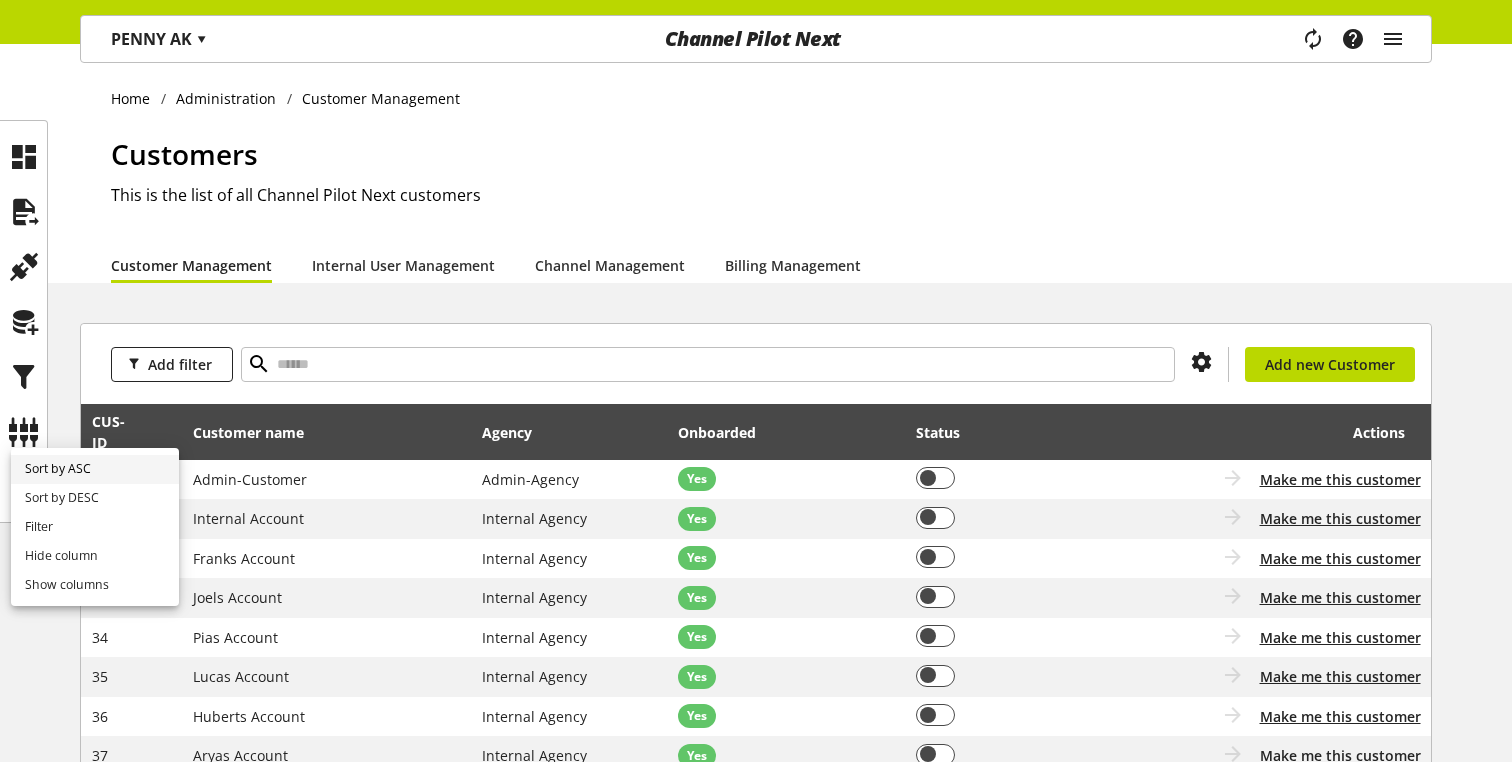 click on "Sort by ASC" at bounding box center (95, 469) 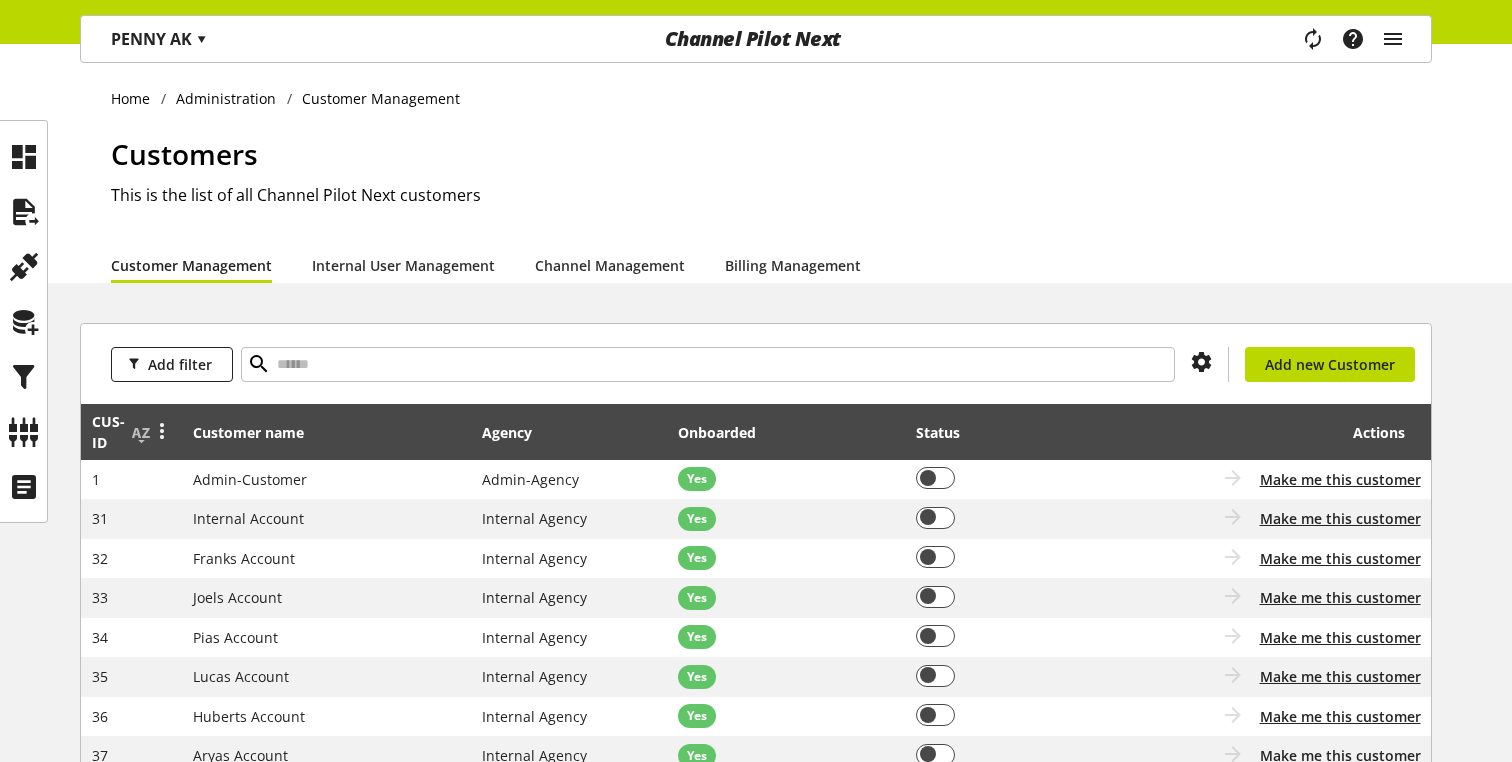 click at bounding box center [158, 432] 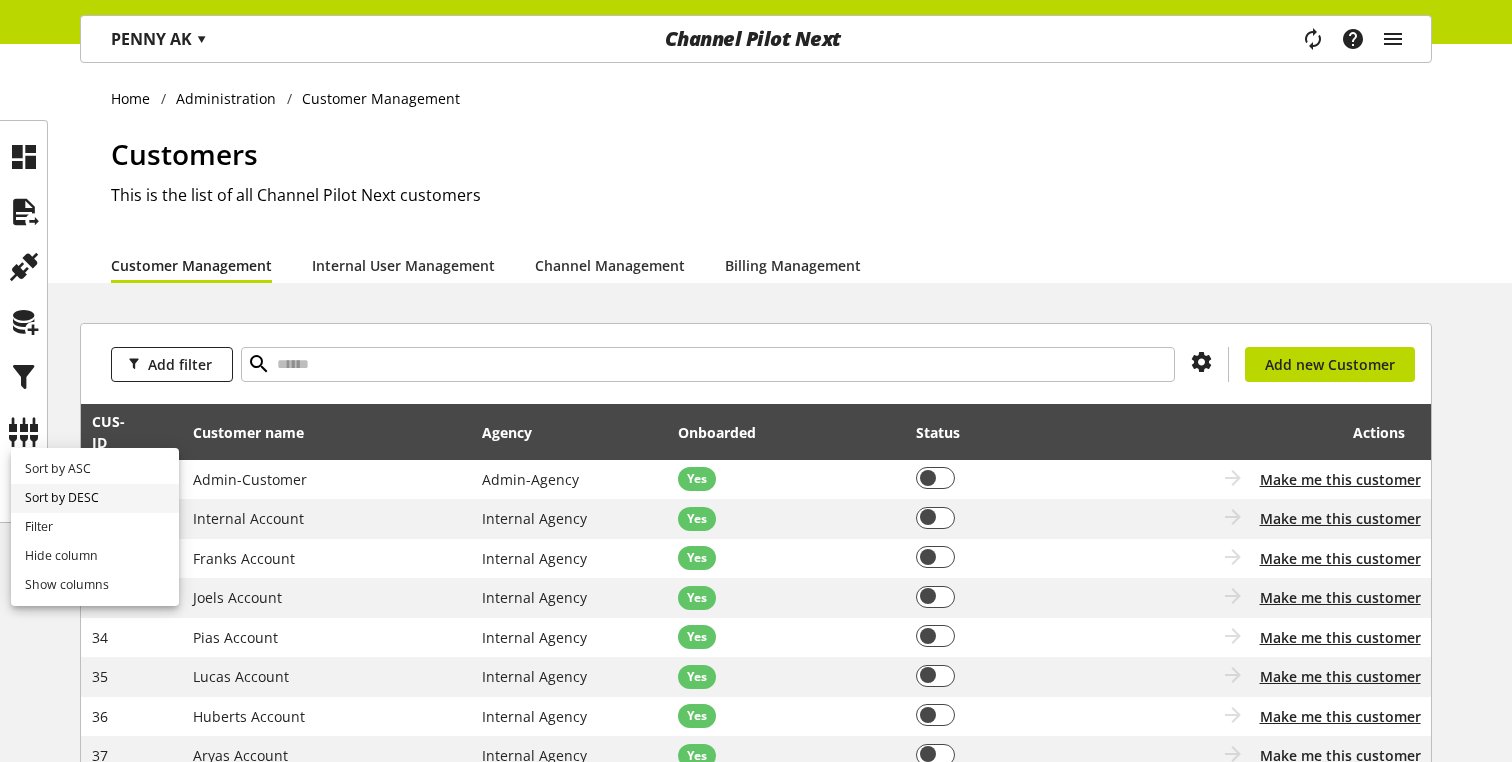 click on "Sort by DESC" at bounding box center (95, 498) 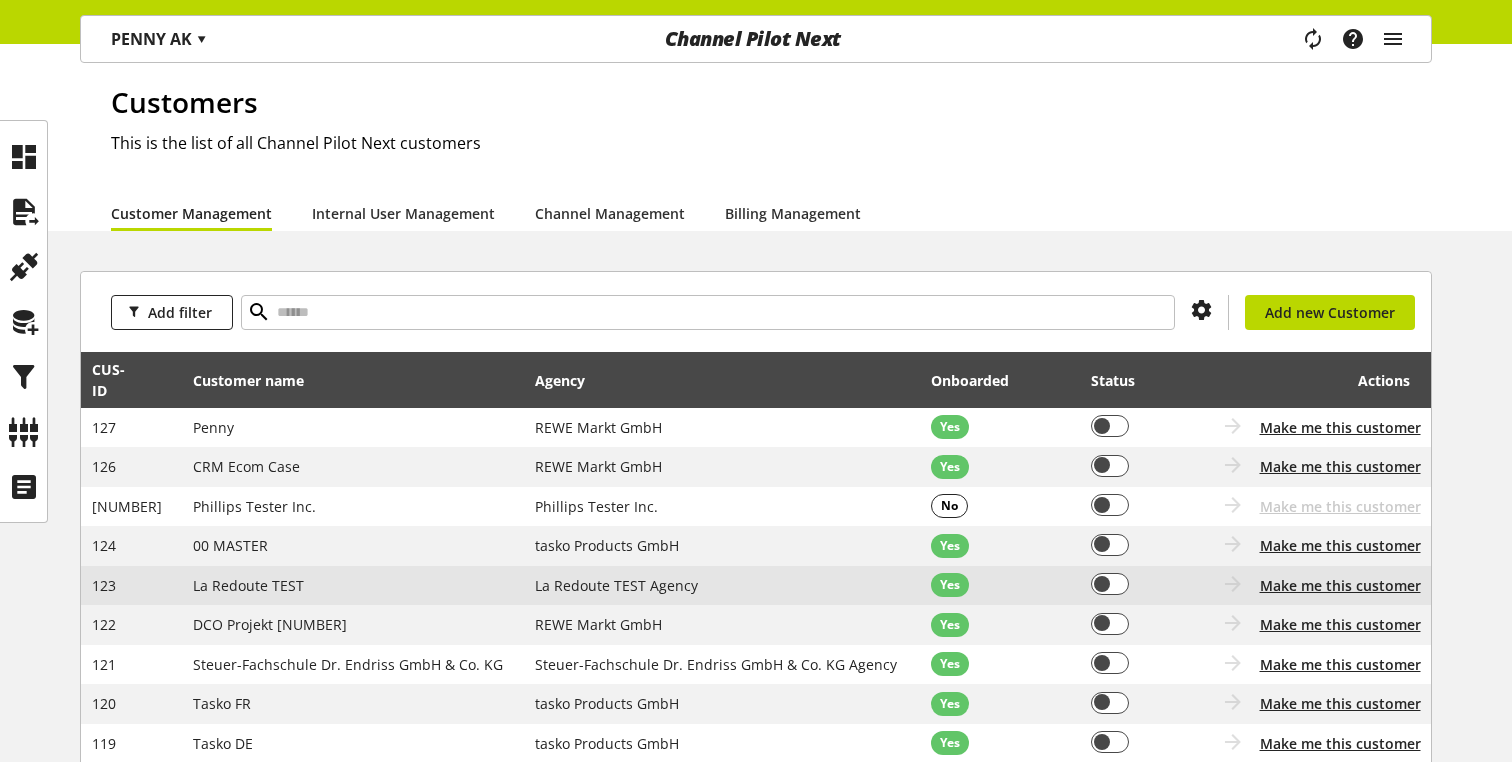 scroll, scrollTop: 54, scrollLeft: 0, axis: vertical 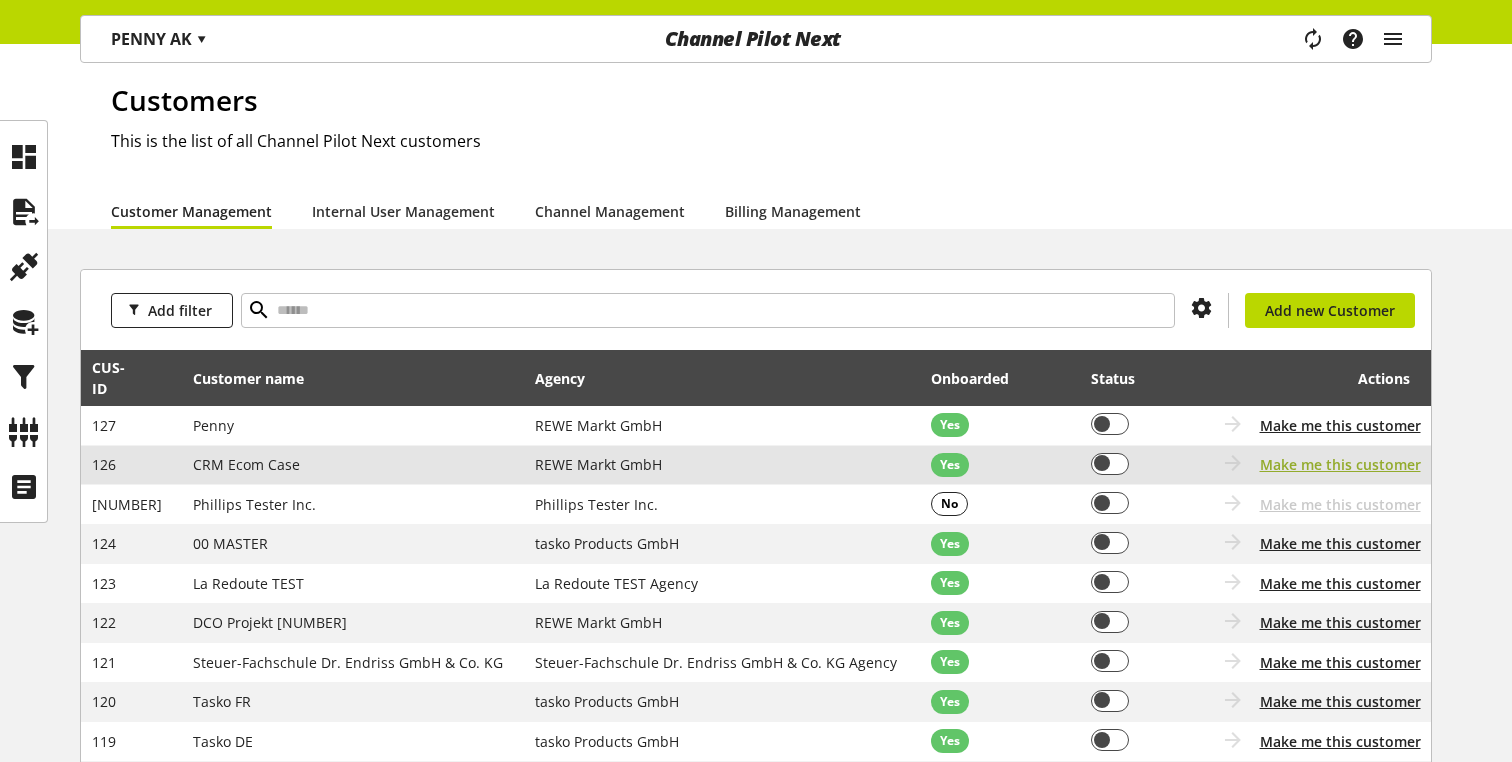 click on "Make me this customer" at bounding box center [1340, 464] 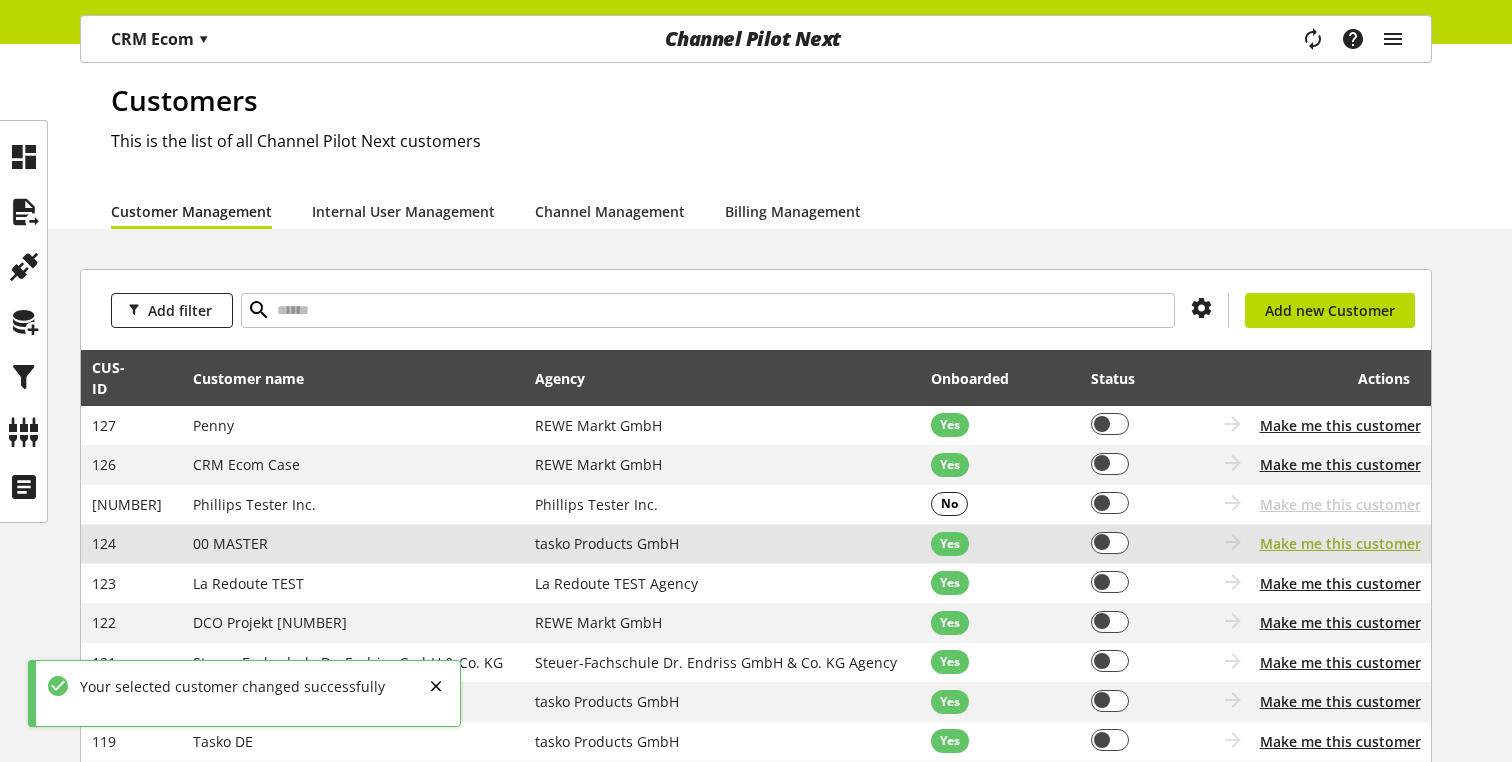 click on "Make me this customer" at bounding box center (1340, 543) 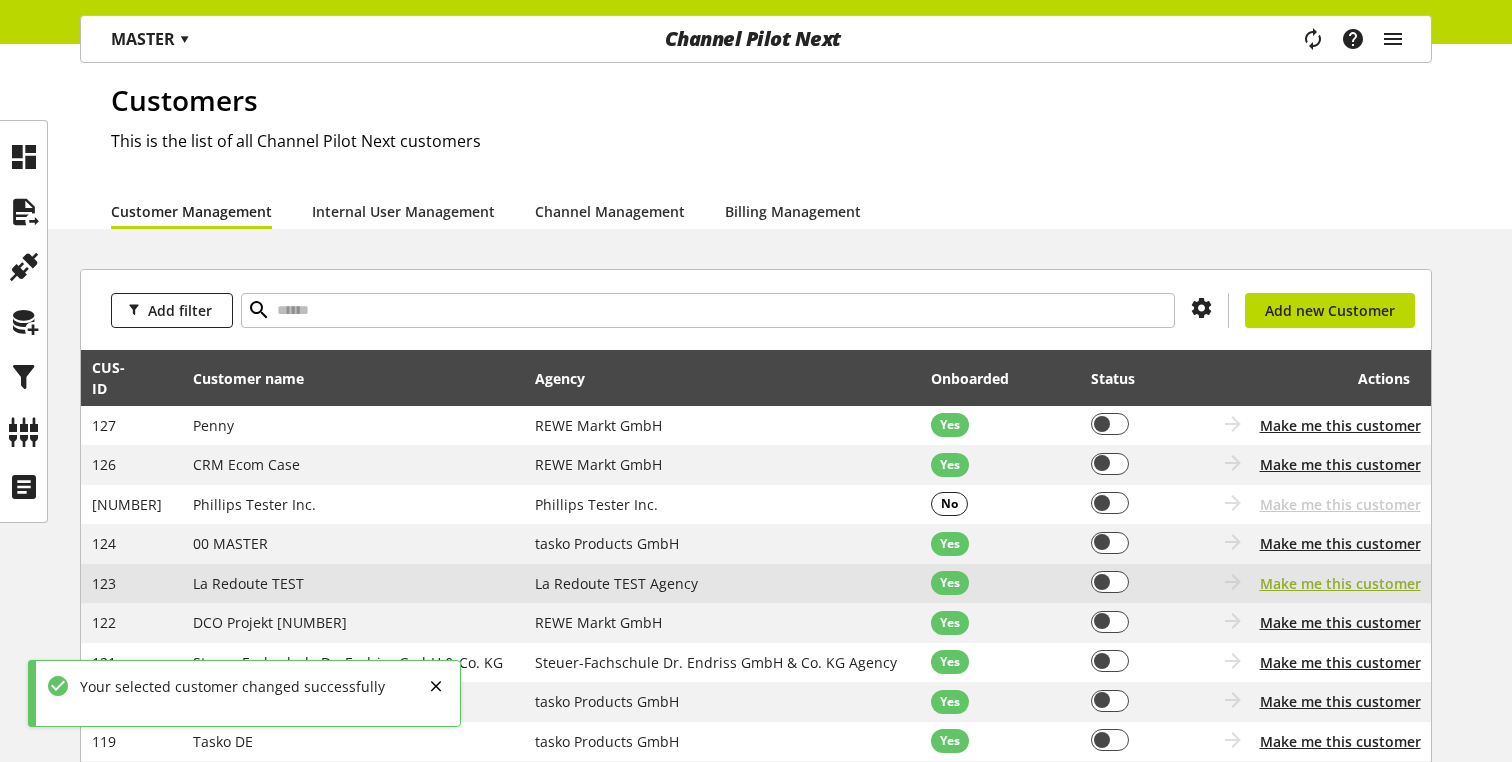 click on "Make me this customer" at bounding box center [1340, 583] 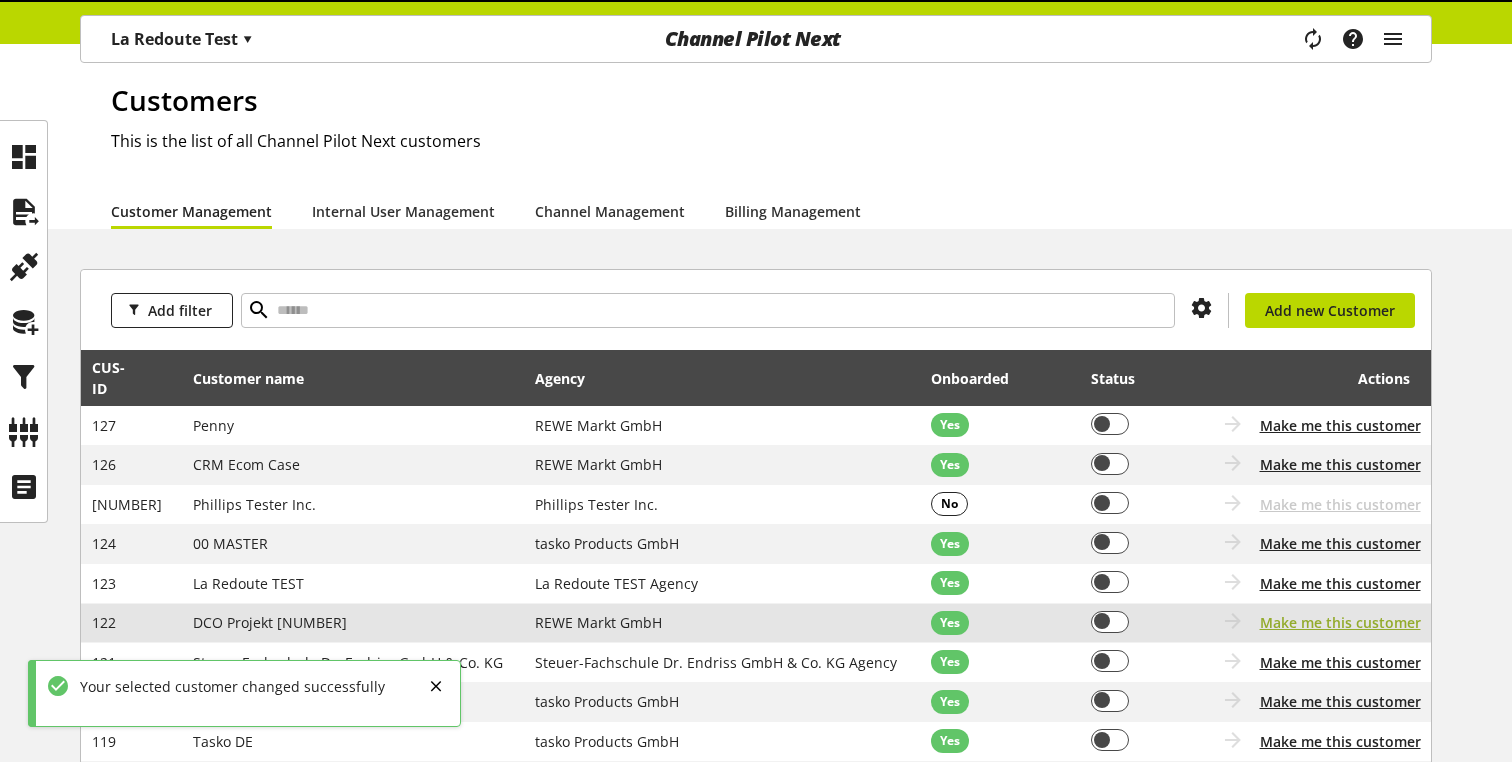 click on "Make me this customer" at bounding box center (1340, 622) 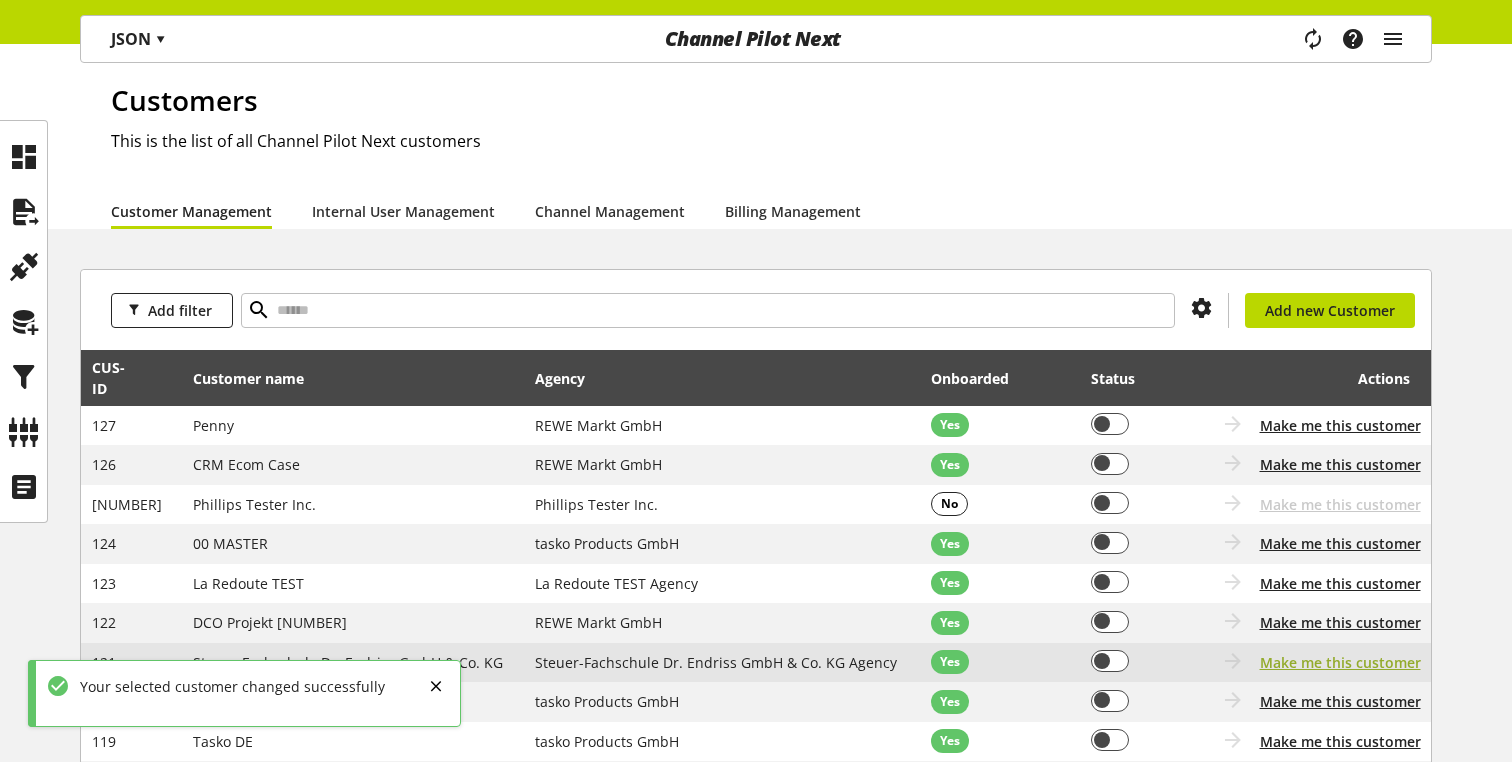 click on "Make me this customer" at bounding box center (1340, 662) 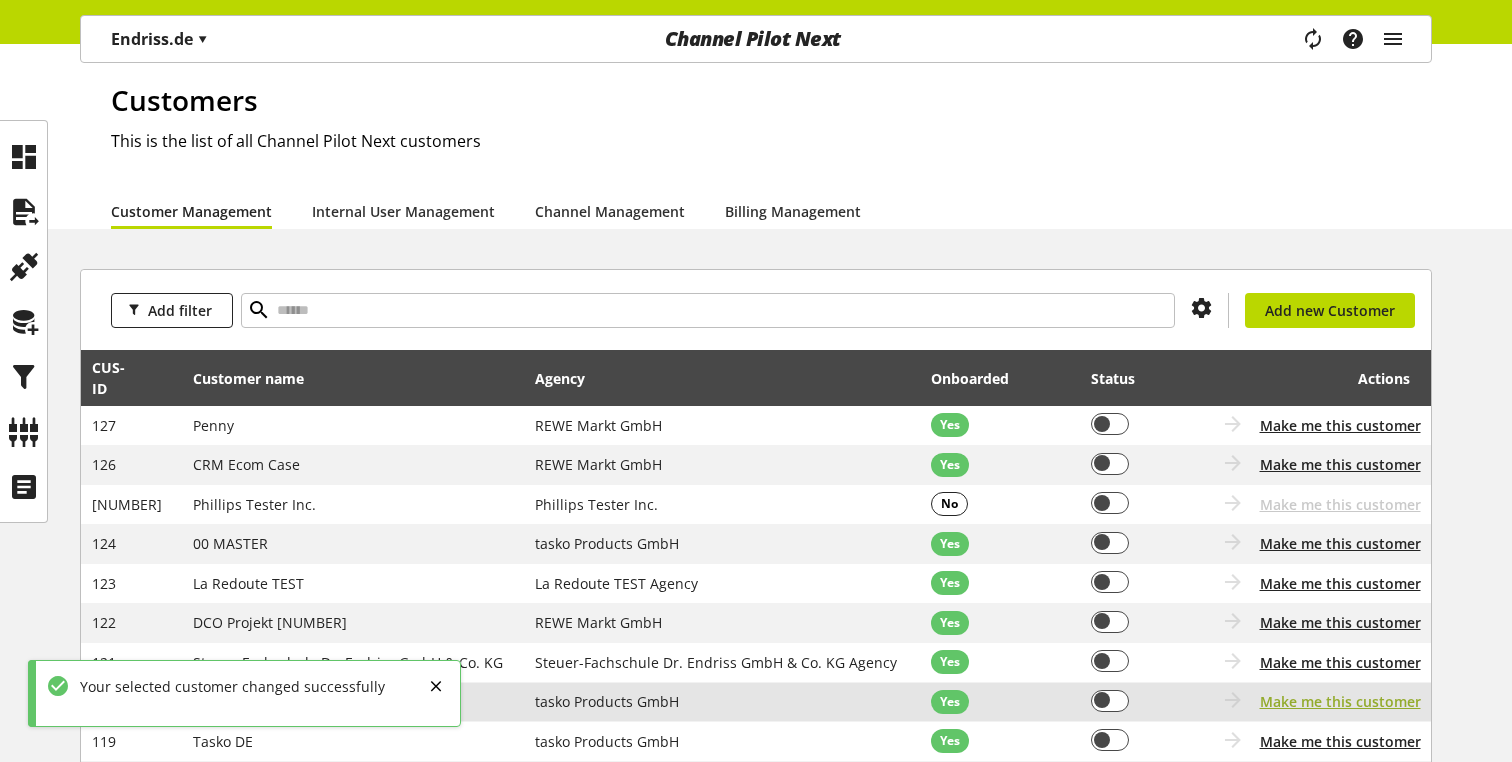 click on "Make me this customer" at bounding box center (1340, 701) 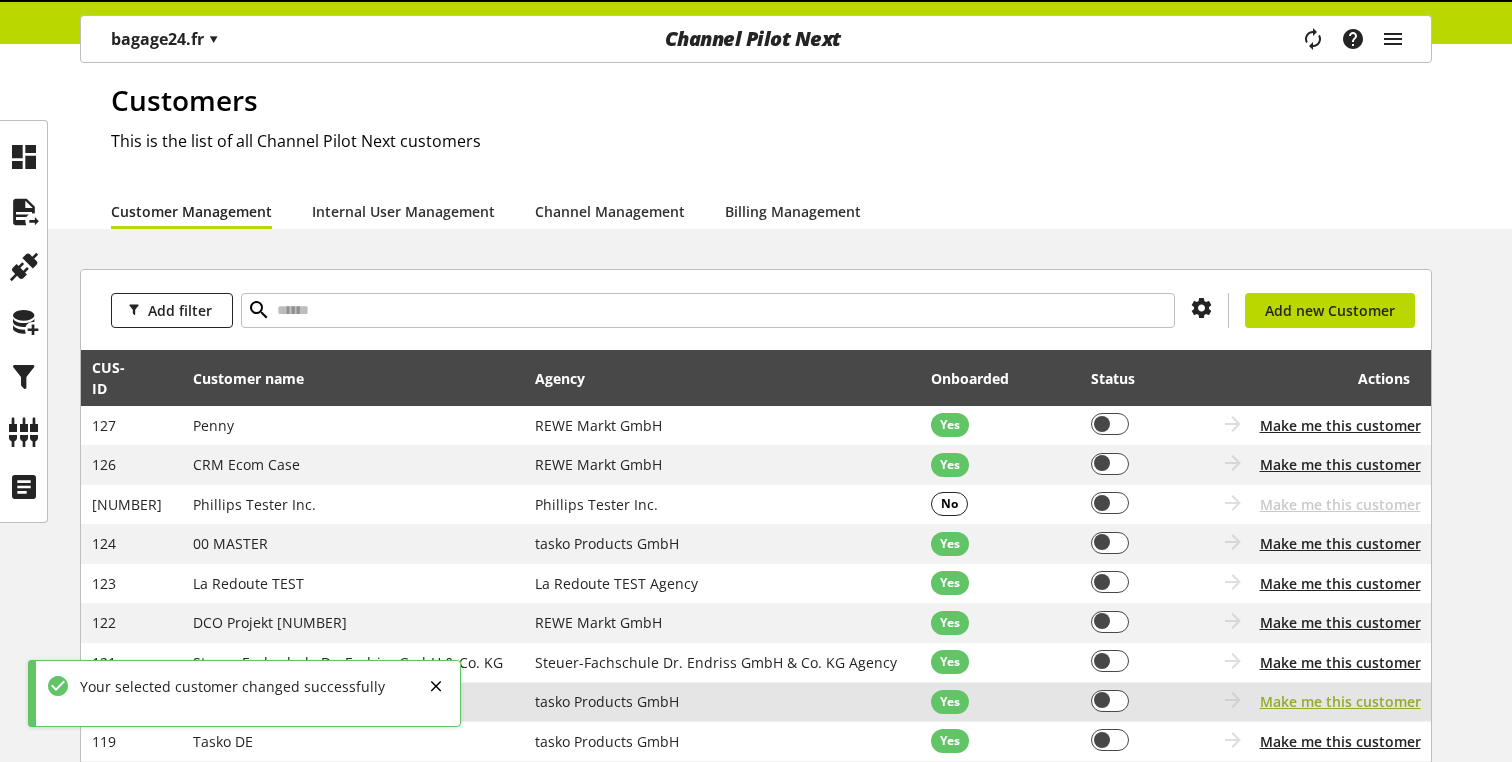 scroll, scrollTop: 167, scrollLeft: 0, axis: vertical 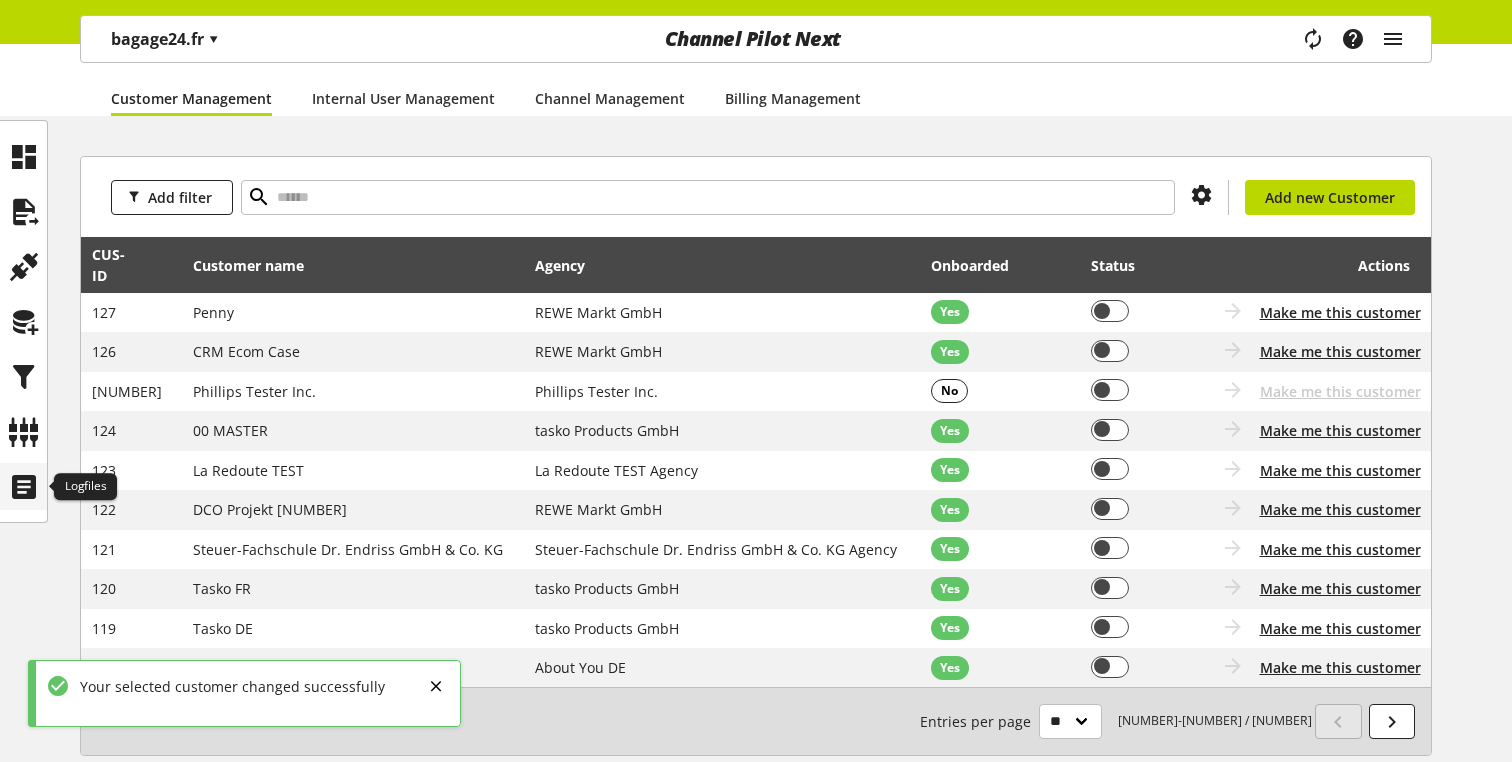click at bounding box center (24, 487) 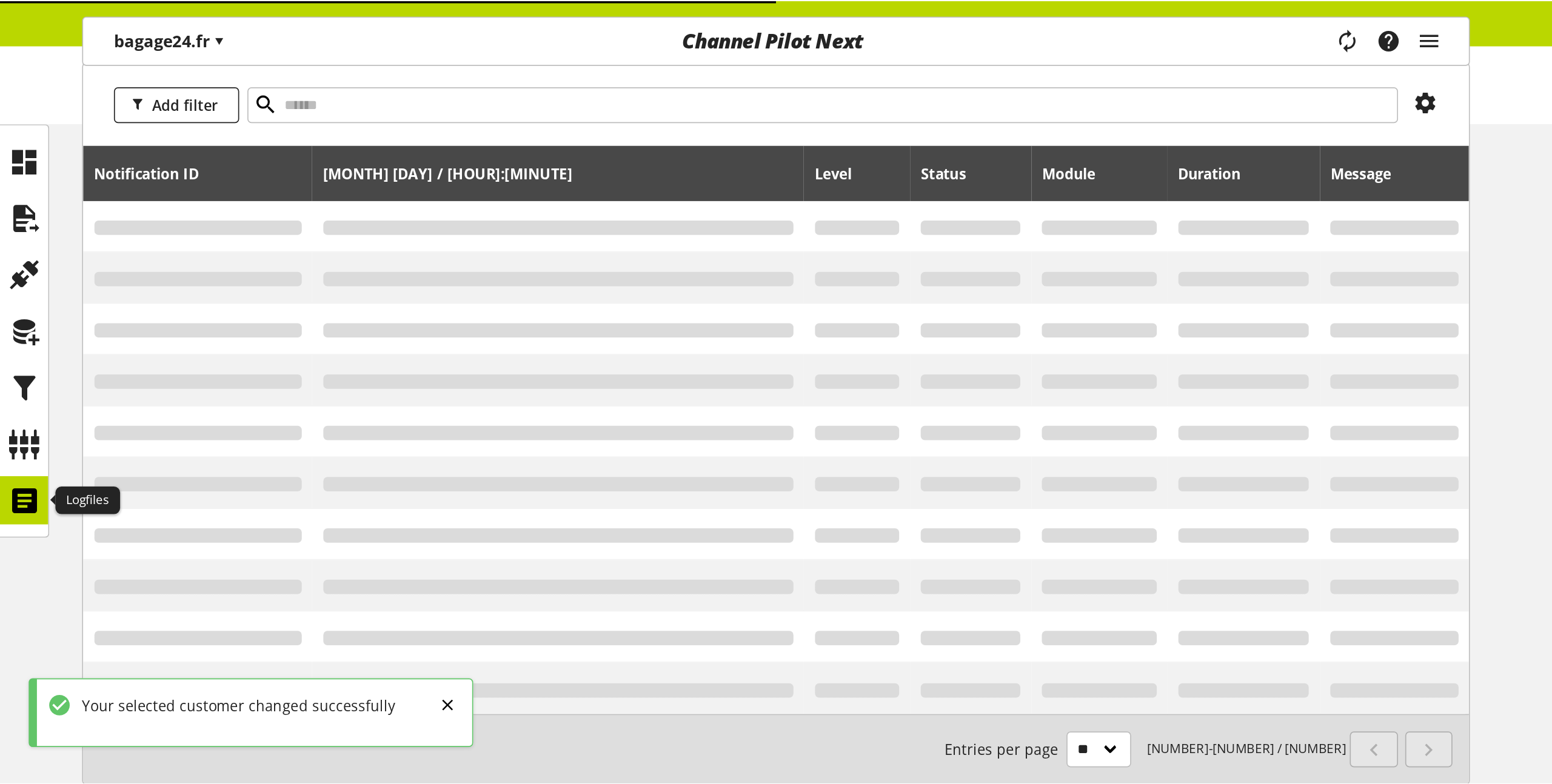 scroll, scrollTop: 0, scrollLeft: 0, axis: both 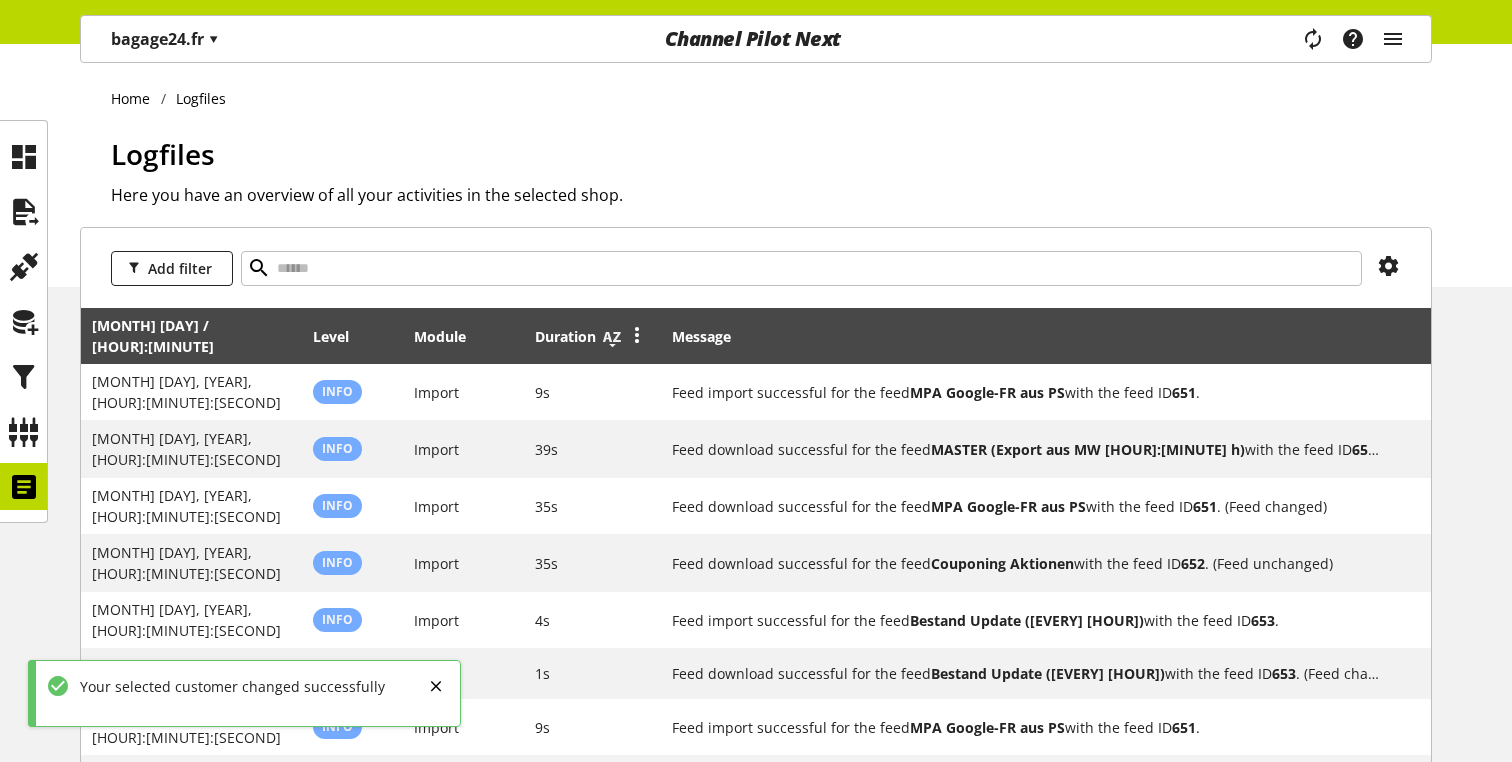 click at bounding box center (612, 337) 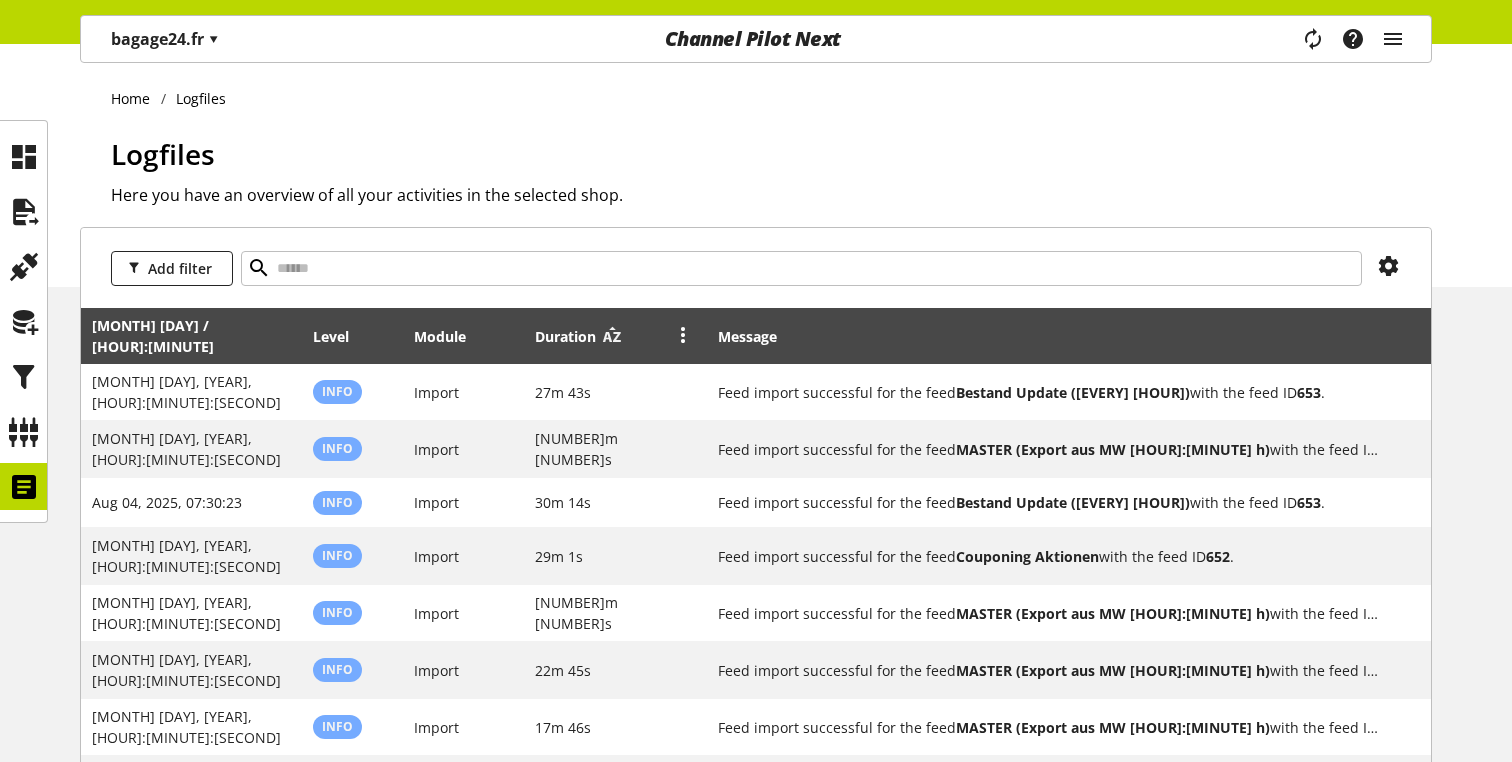 click at bounding box center [612, 337] 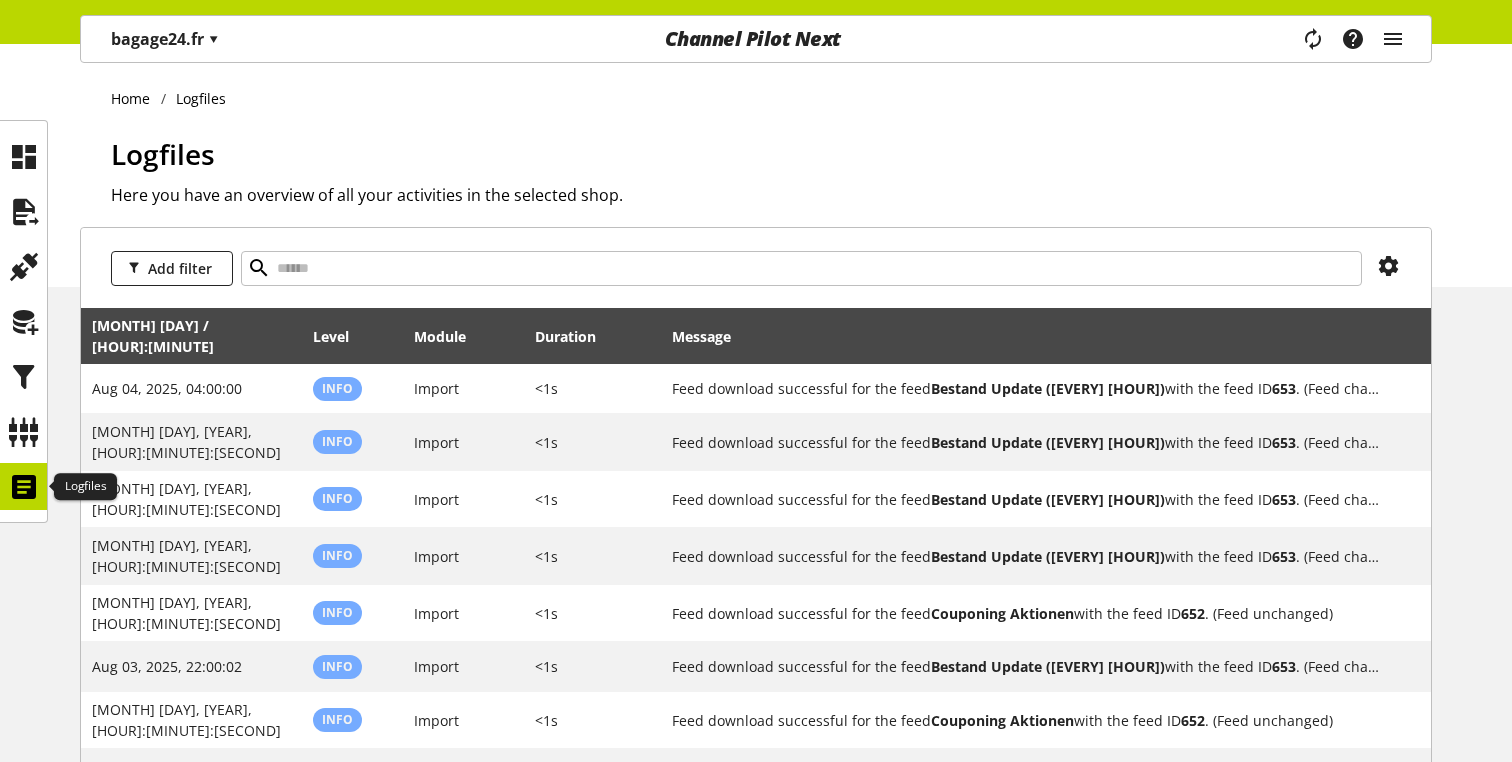 click at bounding box center [24, 487] 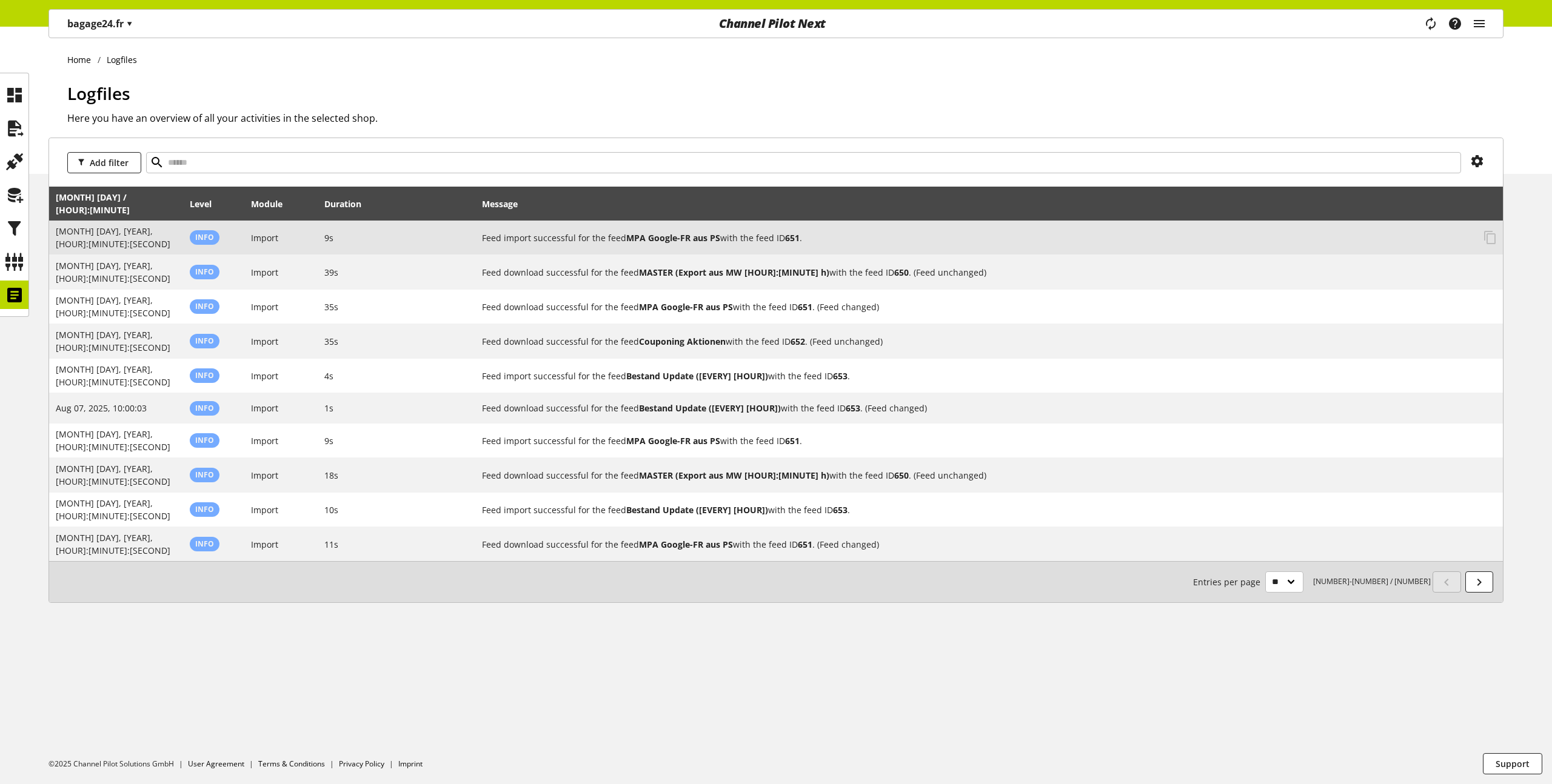 click on "9s" at bounding box center (396, 238) 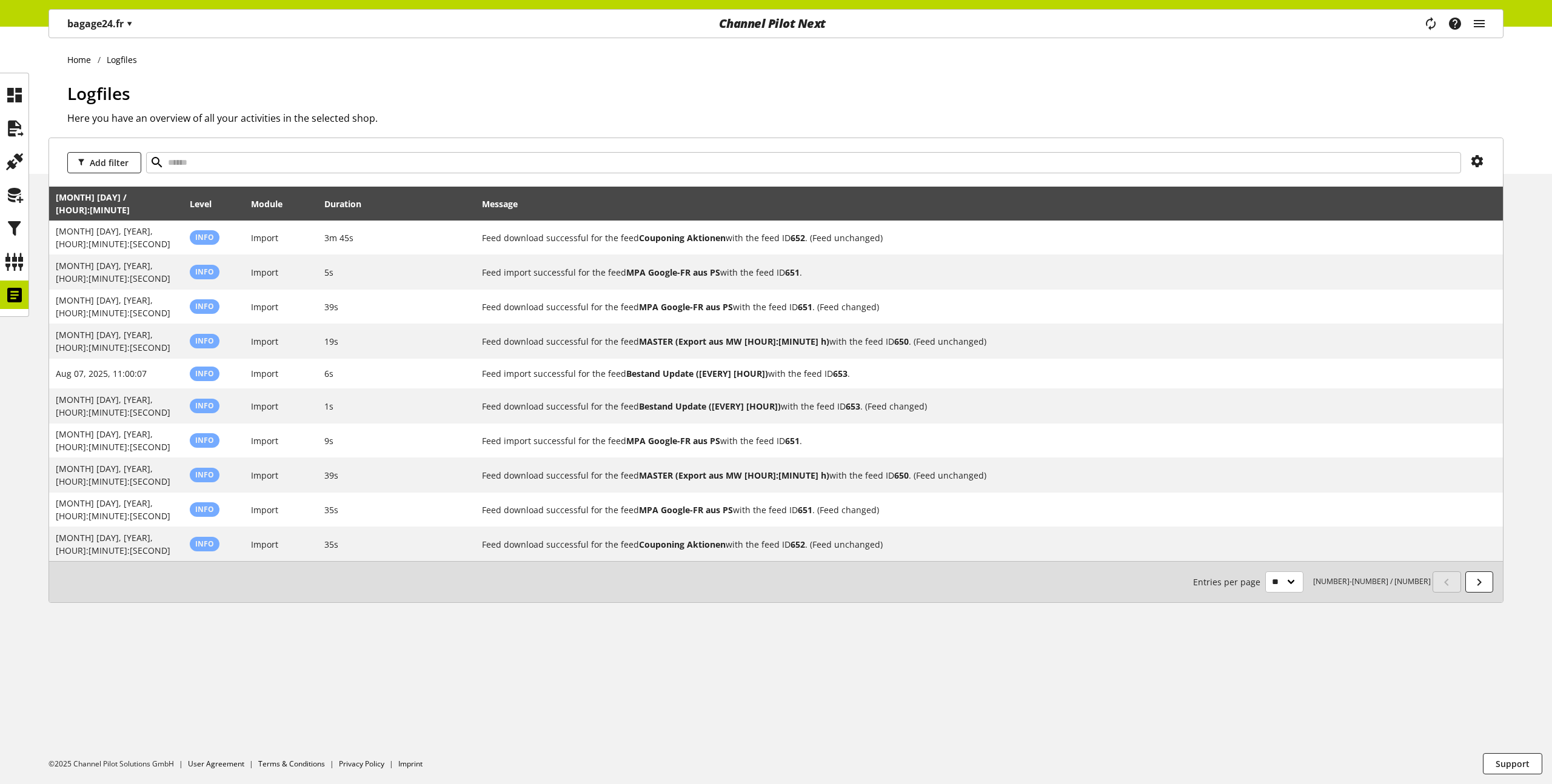click on "Logfiles Here you have an overview of all your activities in the selected shop." at bounding box center [785, 127] 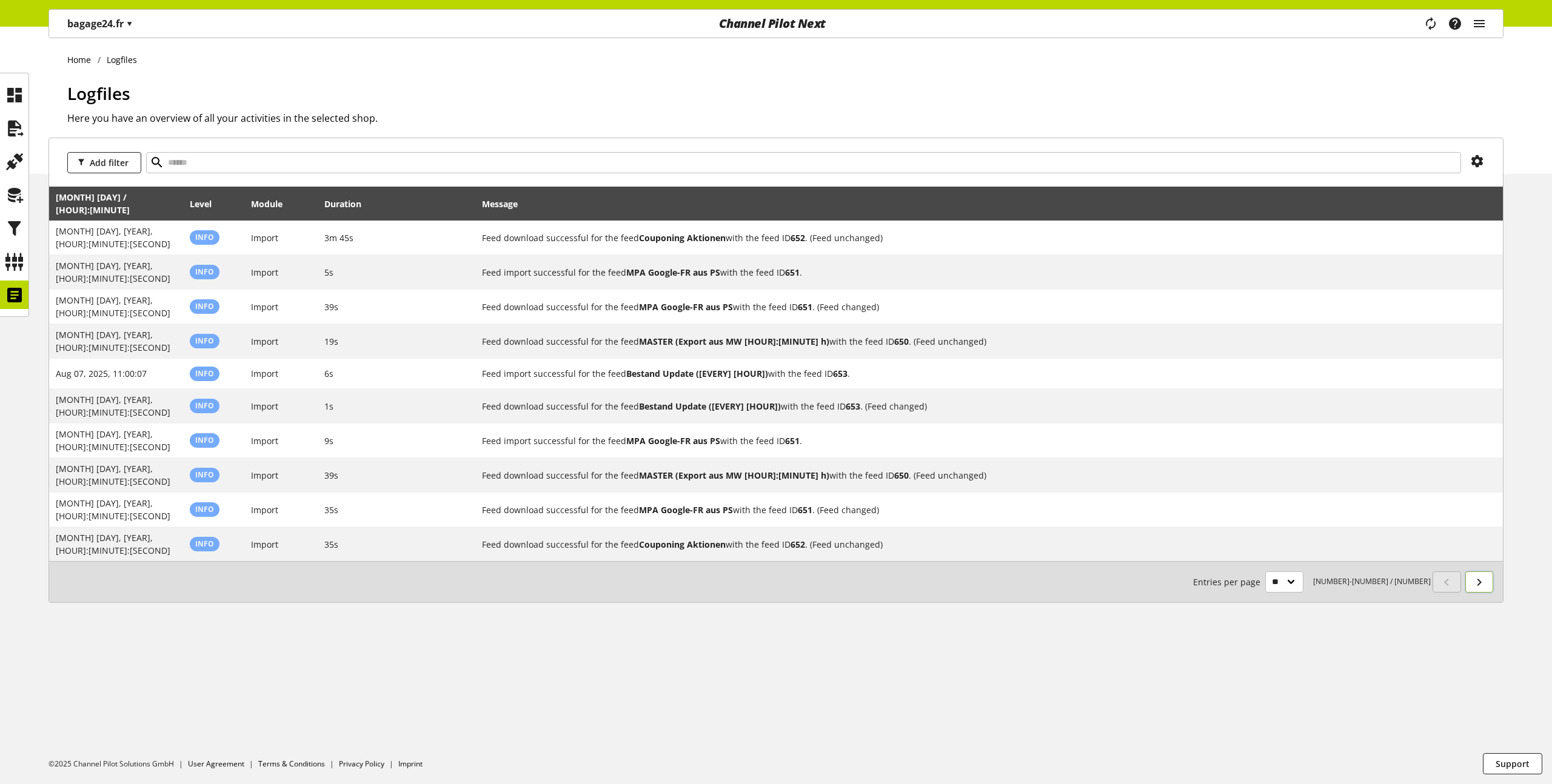 click at bounding box center [1479, 582] 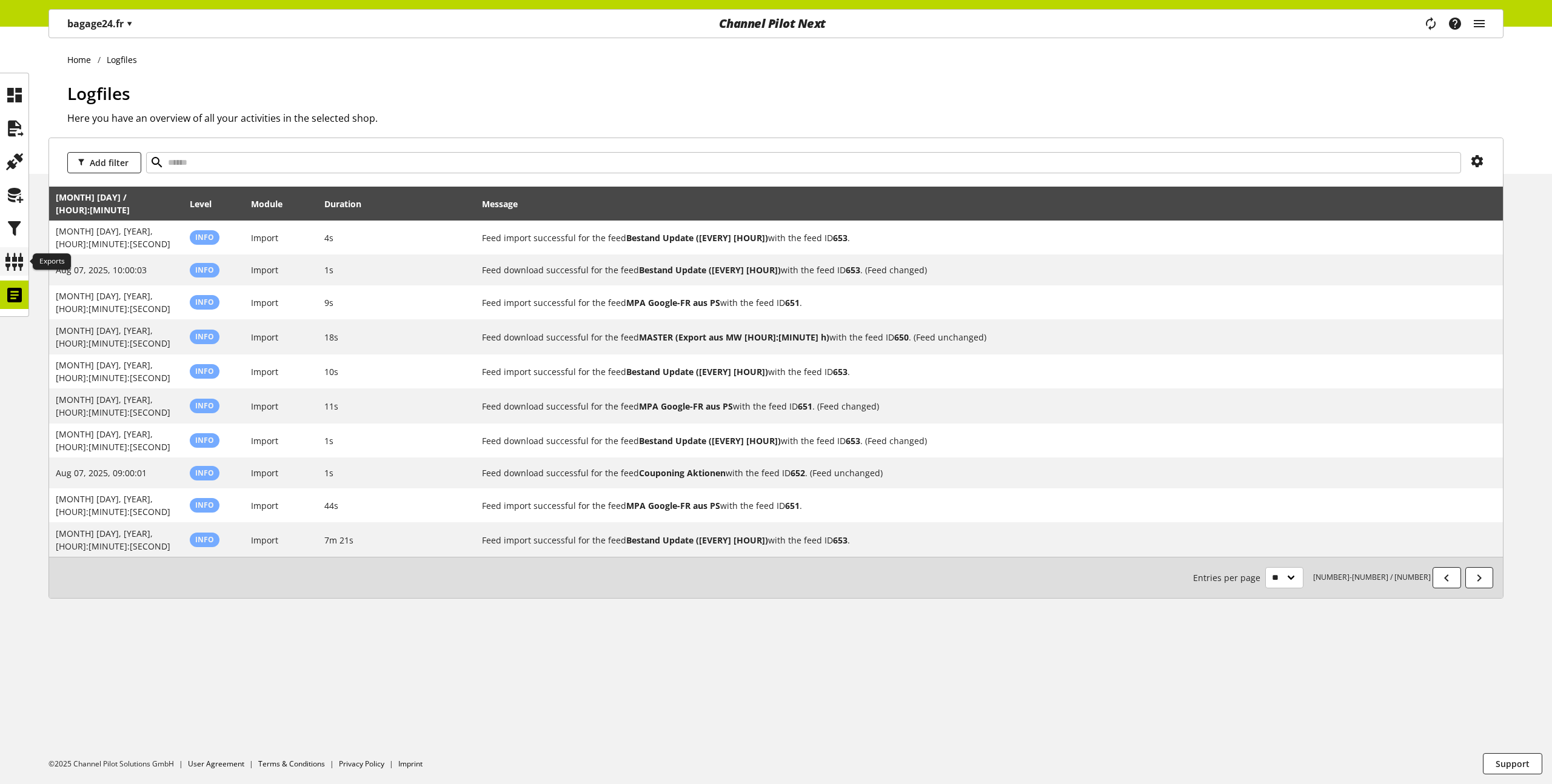 click at bounding box center [15, 262] 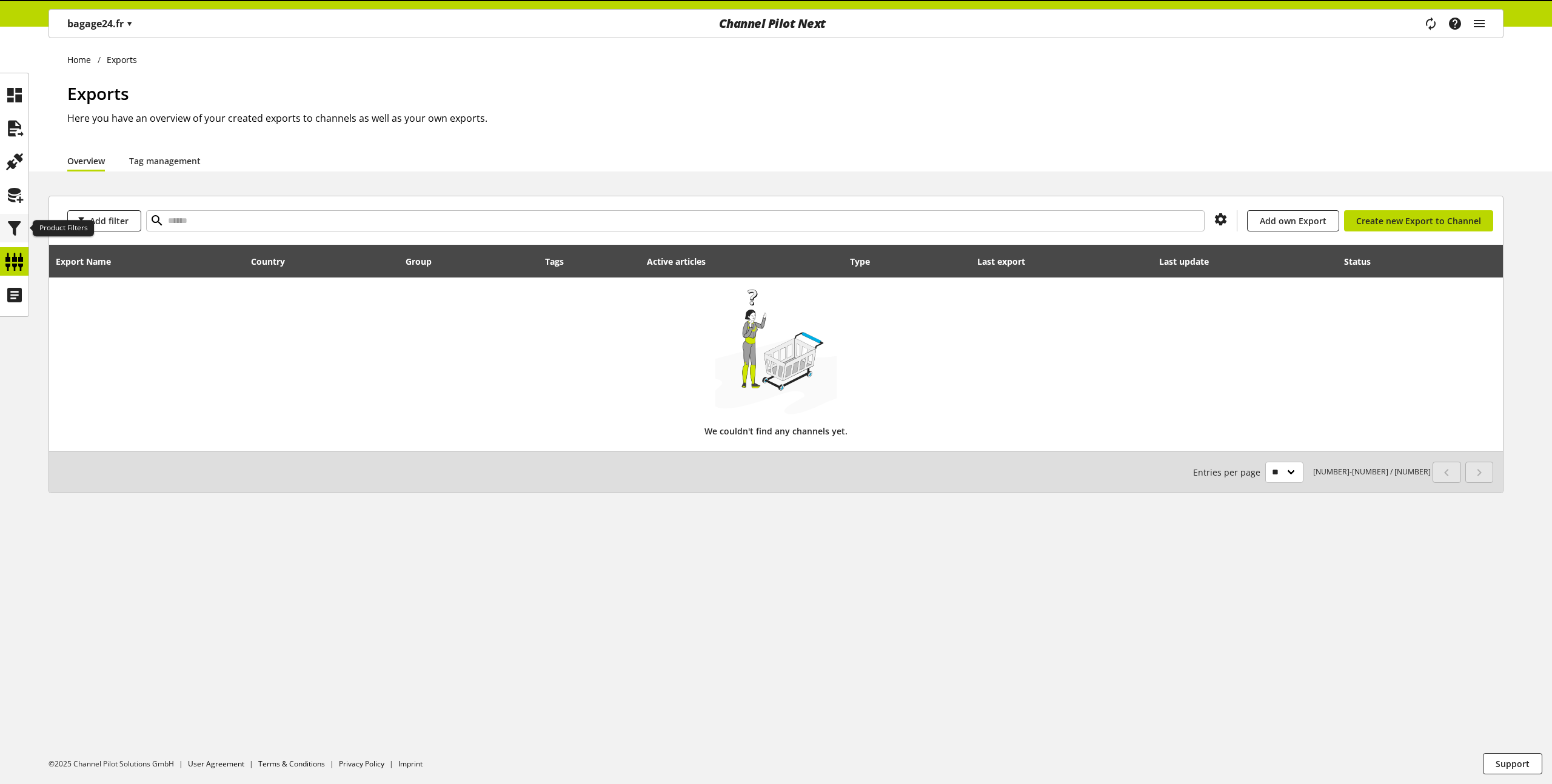 click at bounding box center [15, 228] 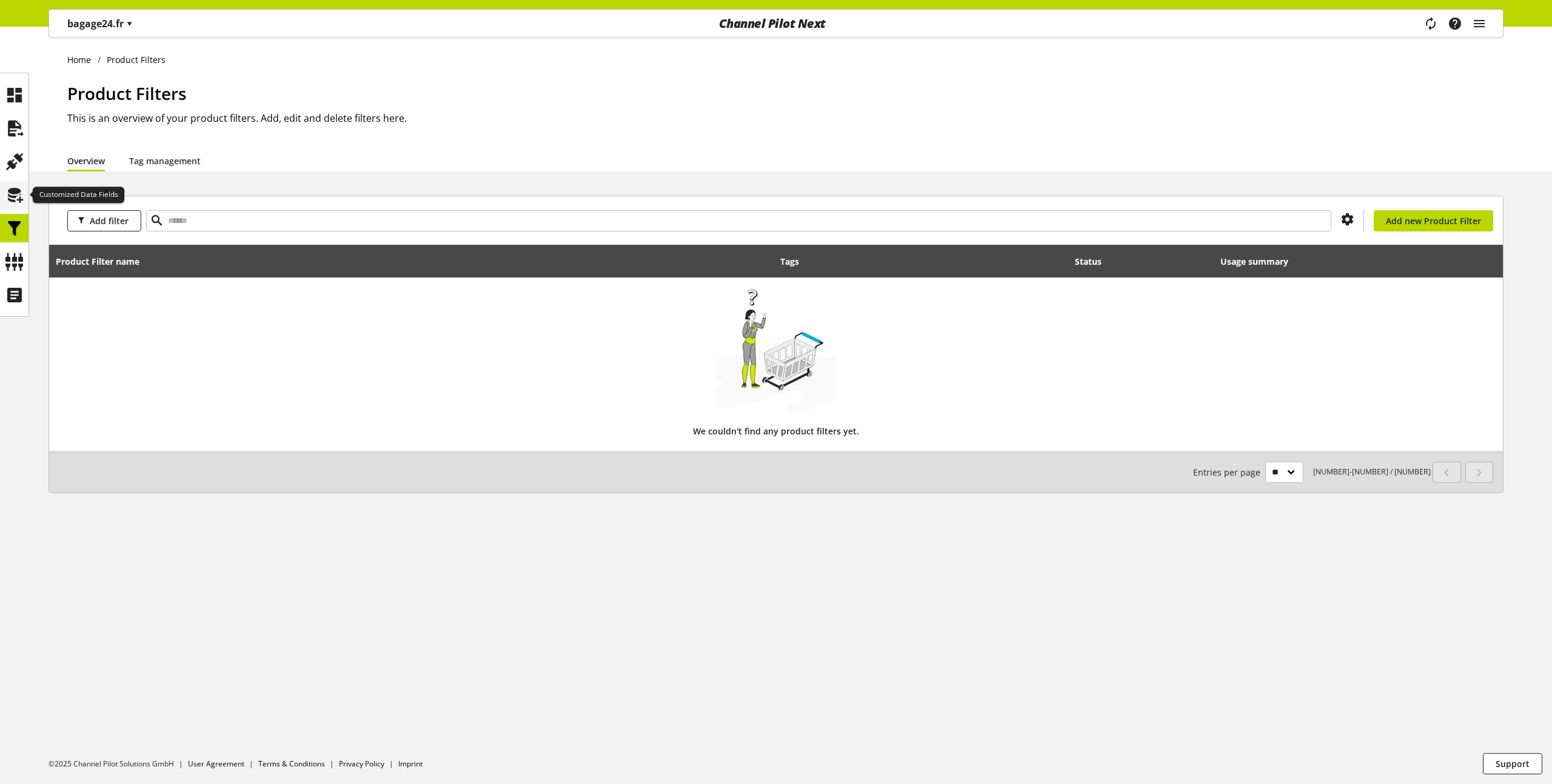 click at bounding box center [15, 195] 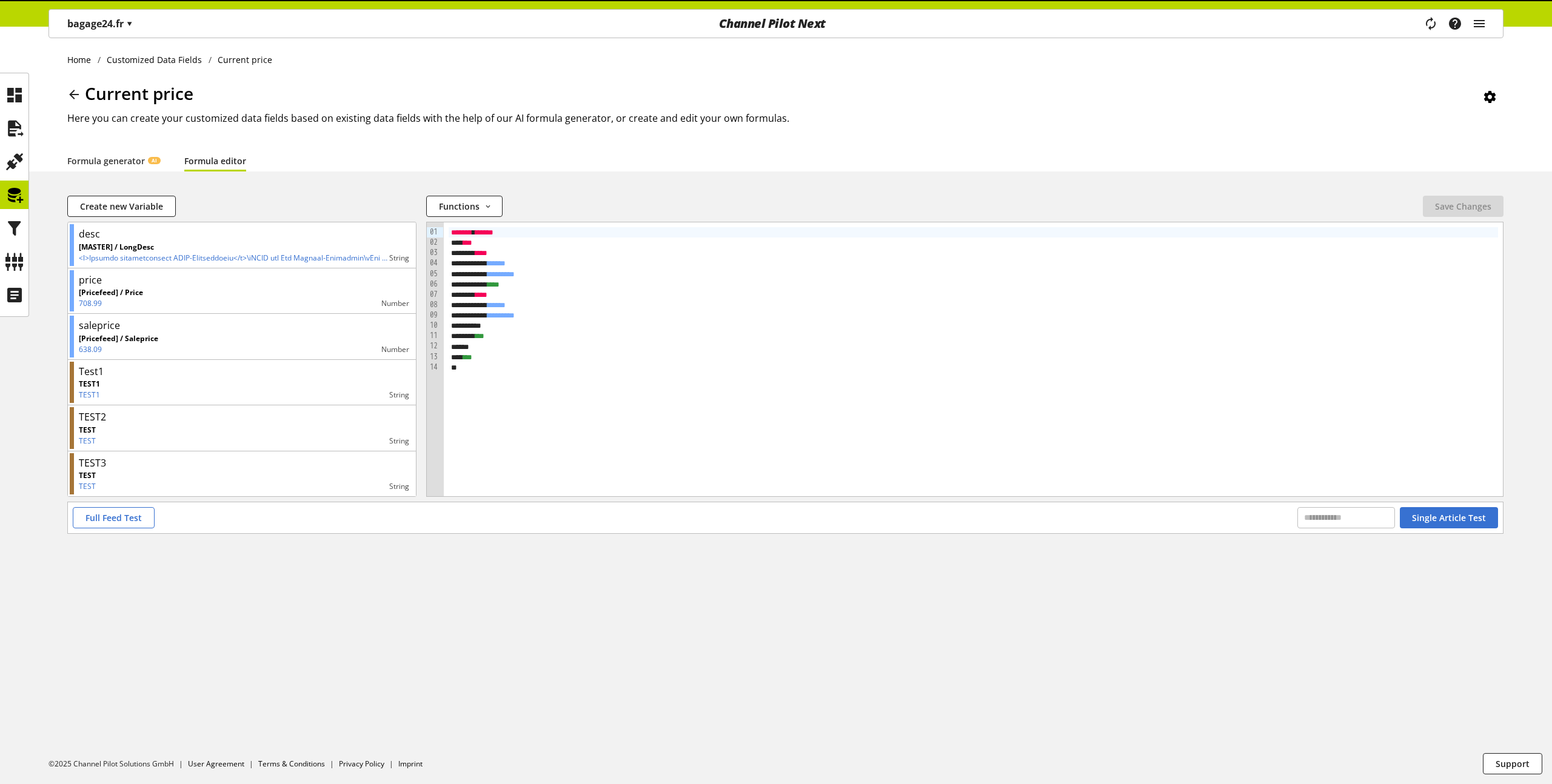 scroll, scrollTop: 0, scrollLeft: 0, axis: both 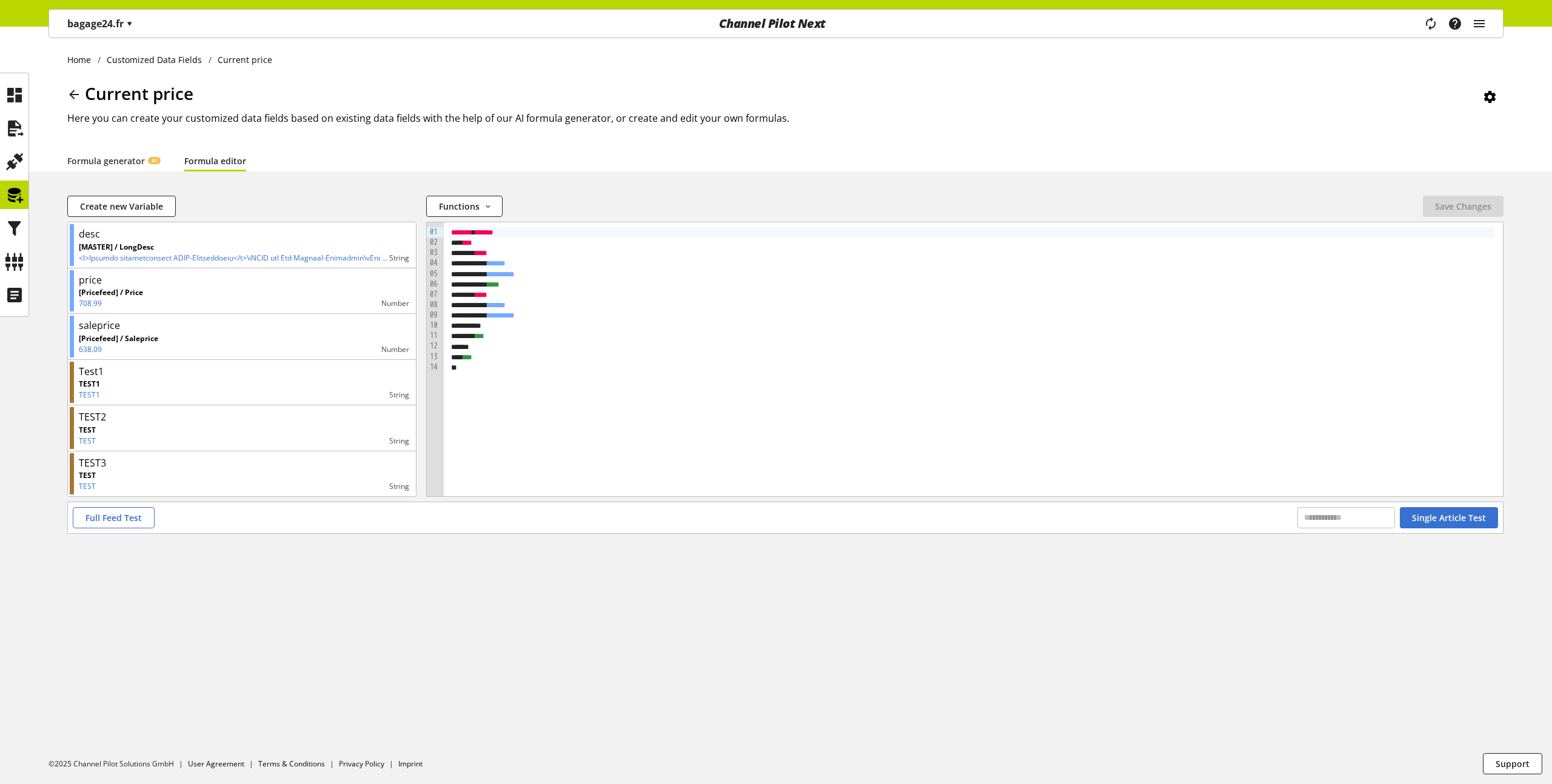 click on "bagage24.fr ▾" at bounding box center (100, 24) 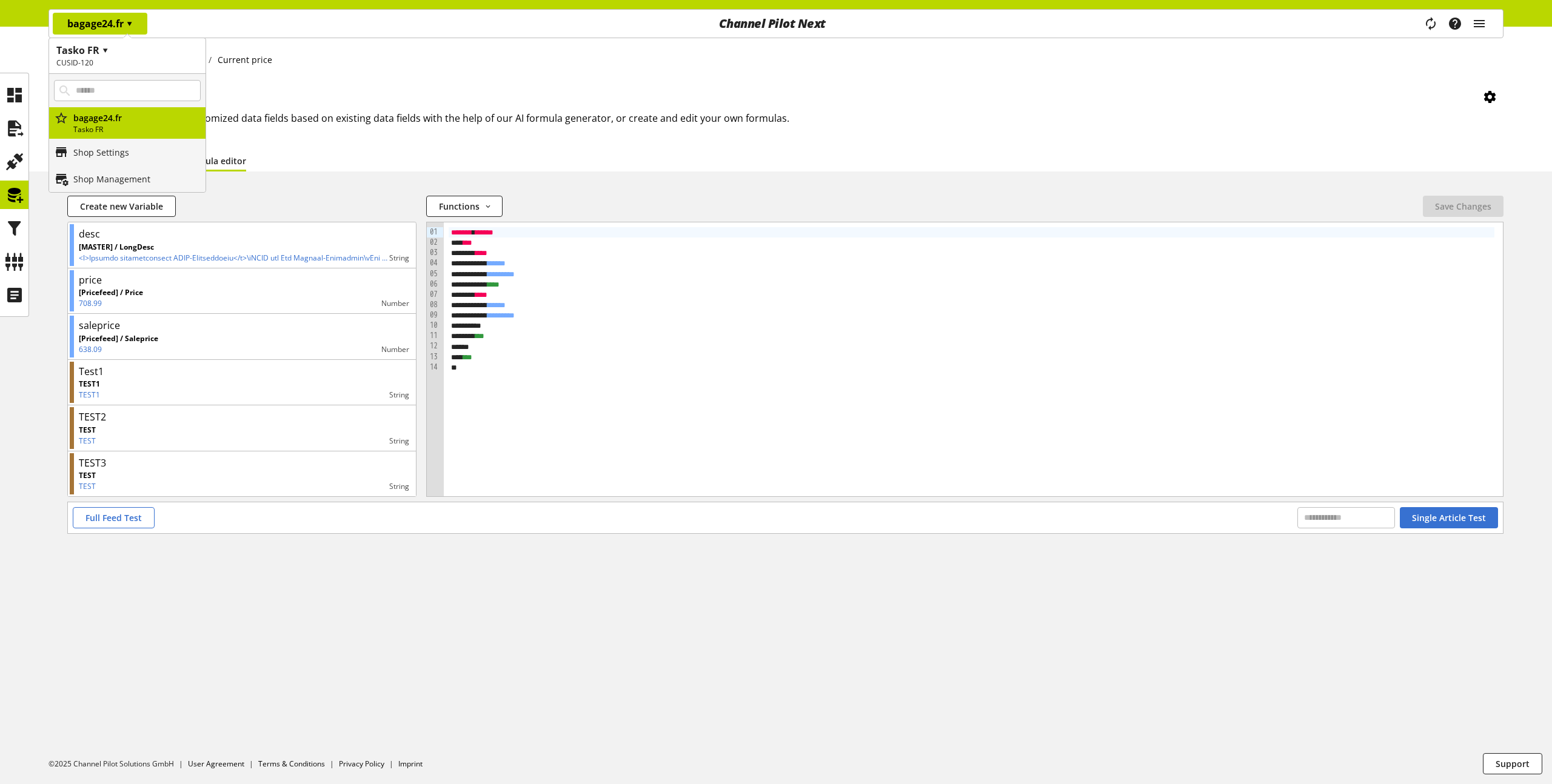 click on "bagage24.fr ▾" at bounding box center (100, 24) 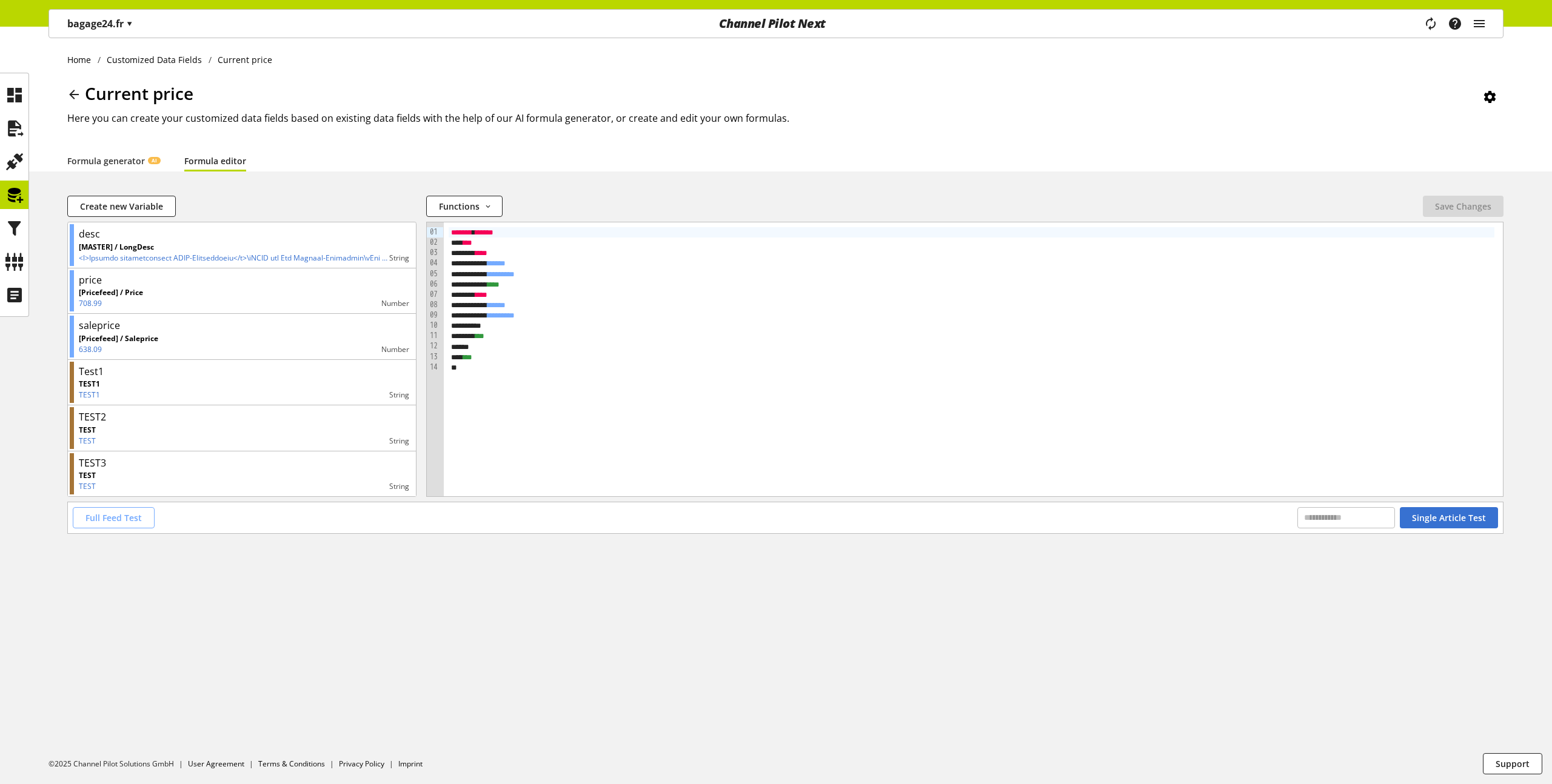 click on "Full Feed Test" at bounding box center (113, 517) 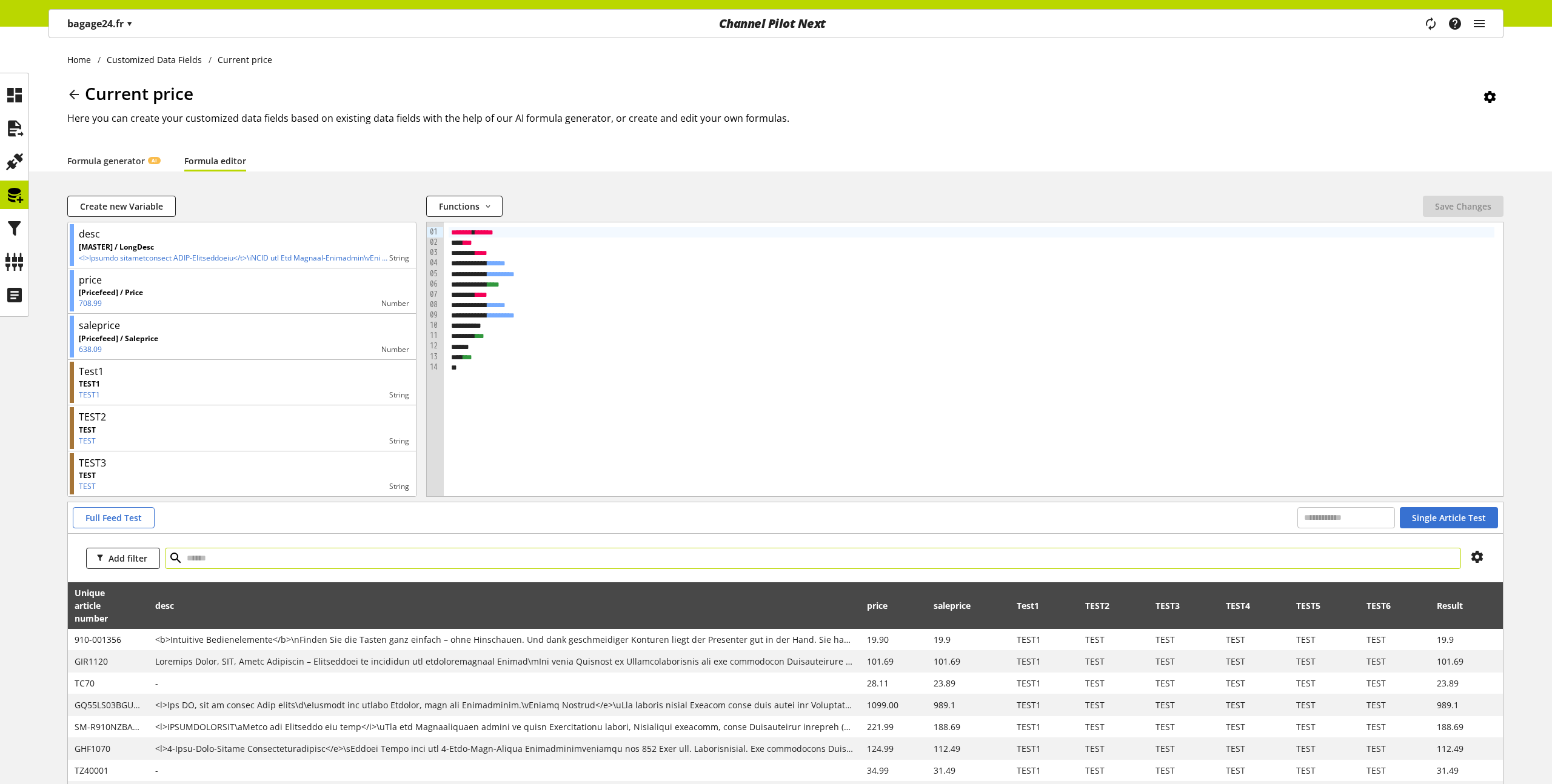 click at bounding box center (813, 558) 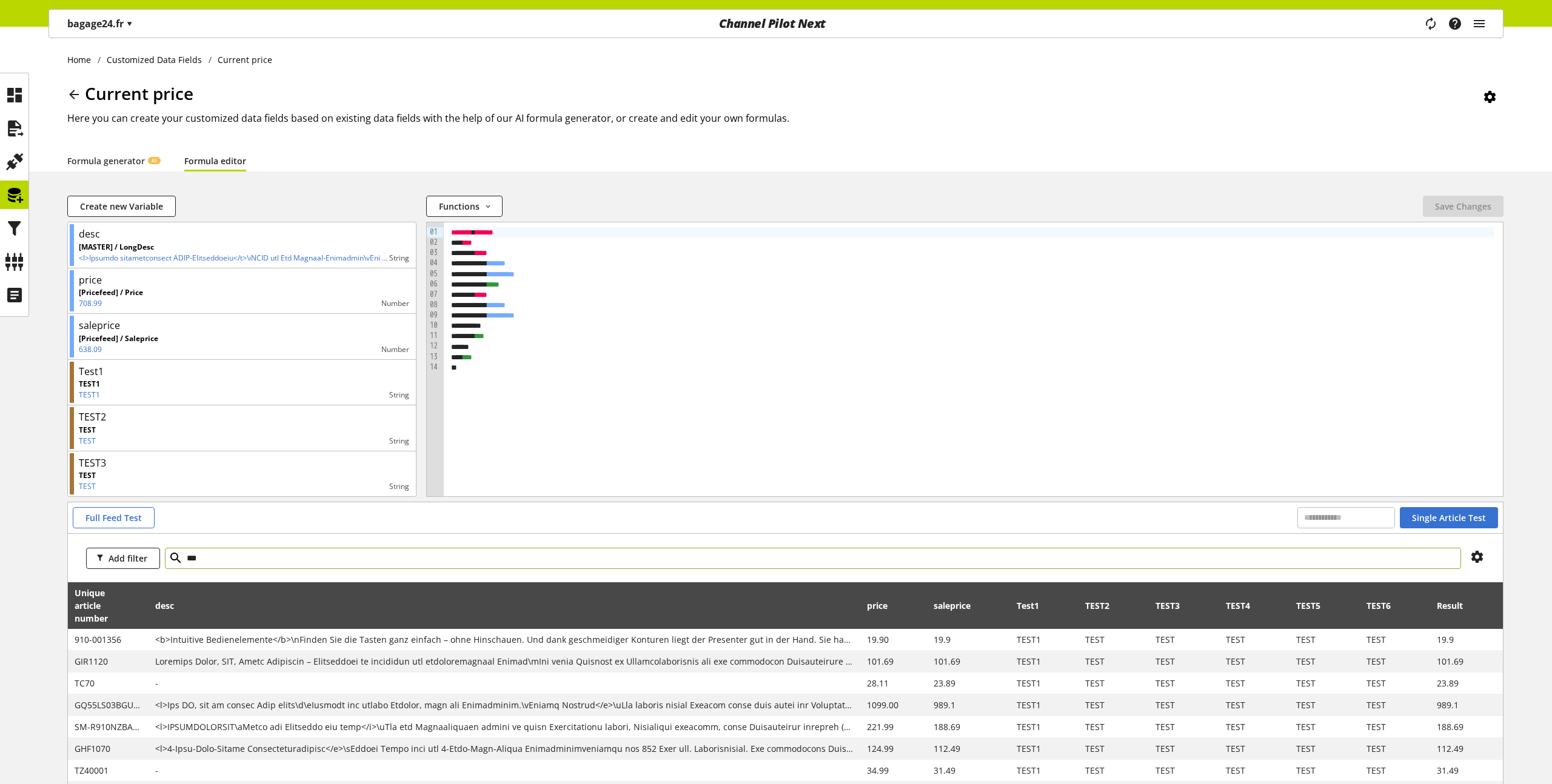 type on "***" 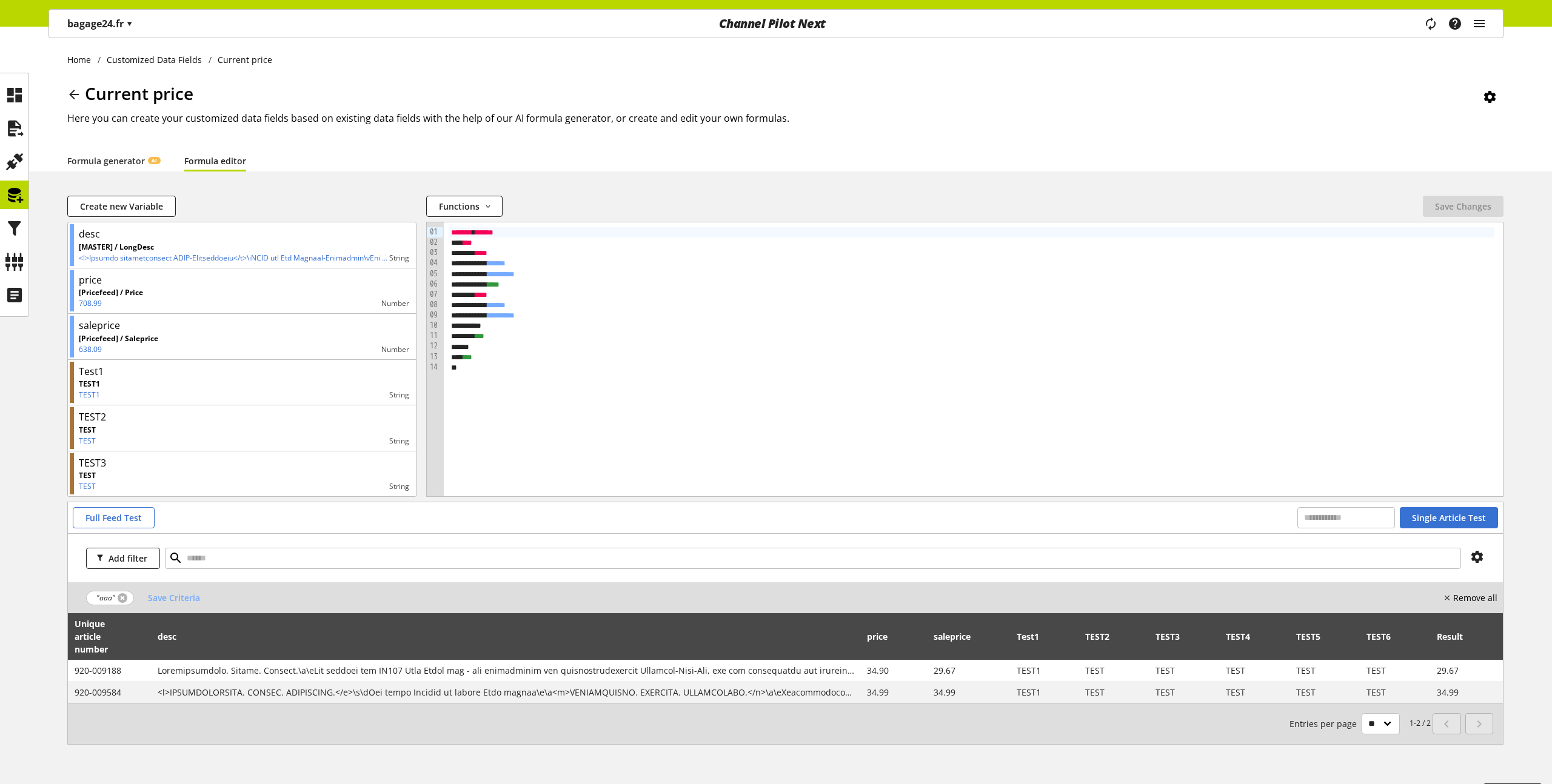 click at bounding box center (122, 598) 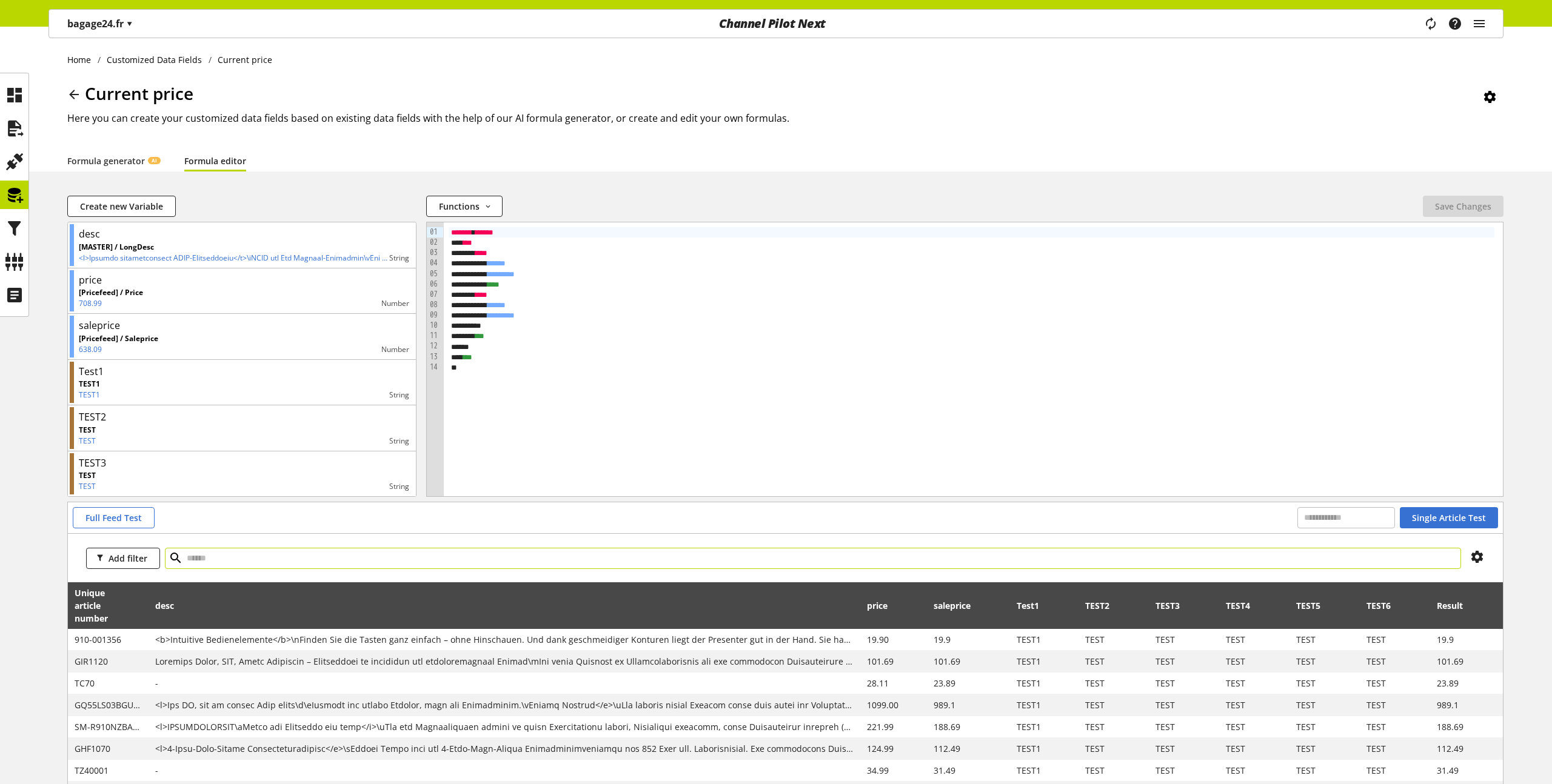 click at bounding box center [813, 558] 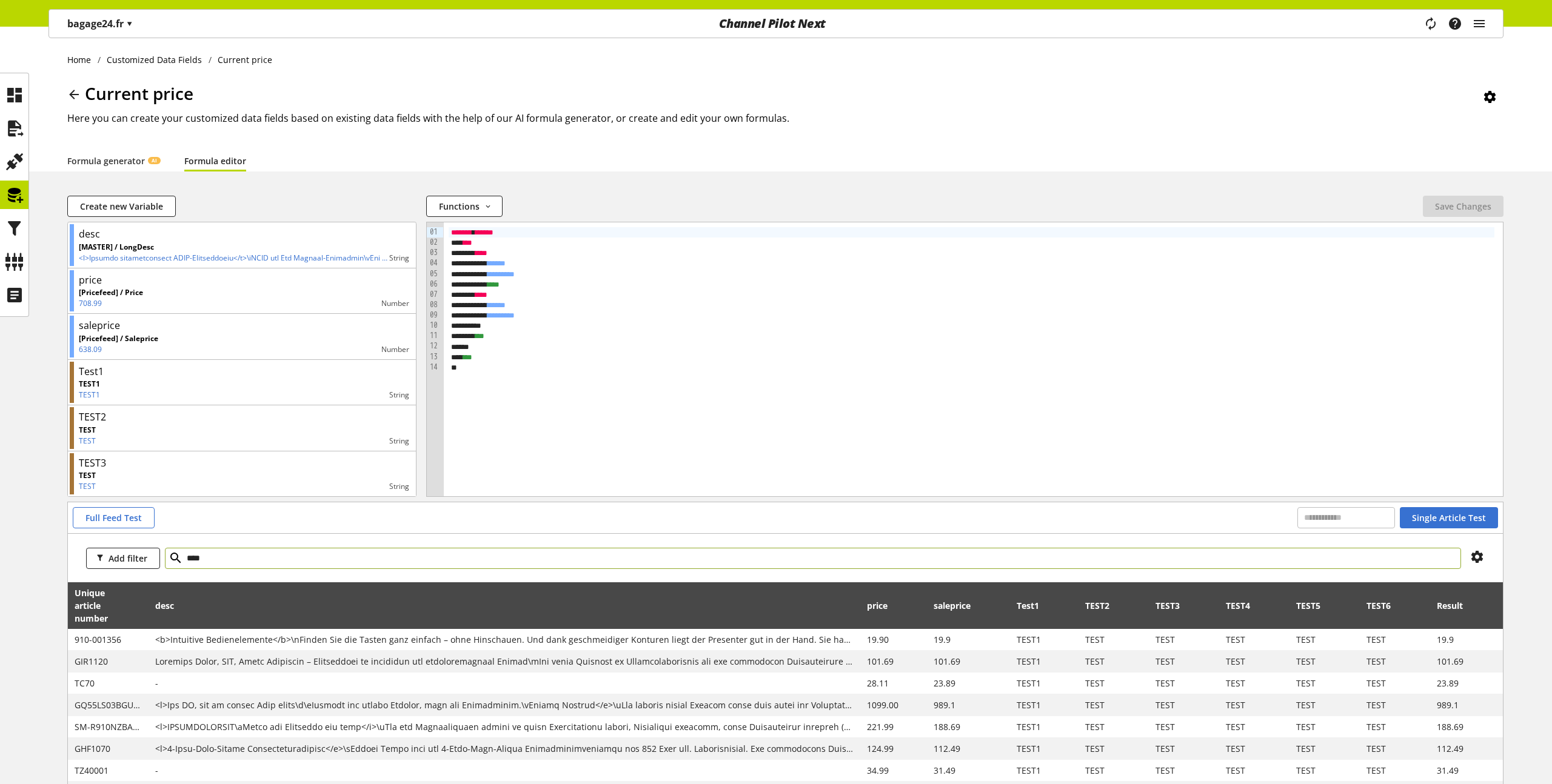 type on "****" 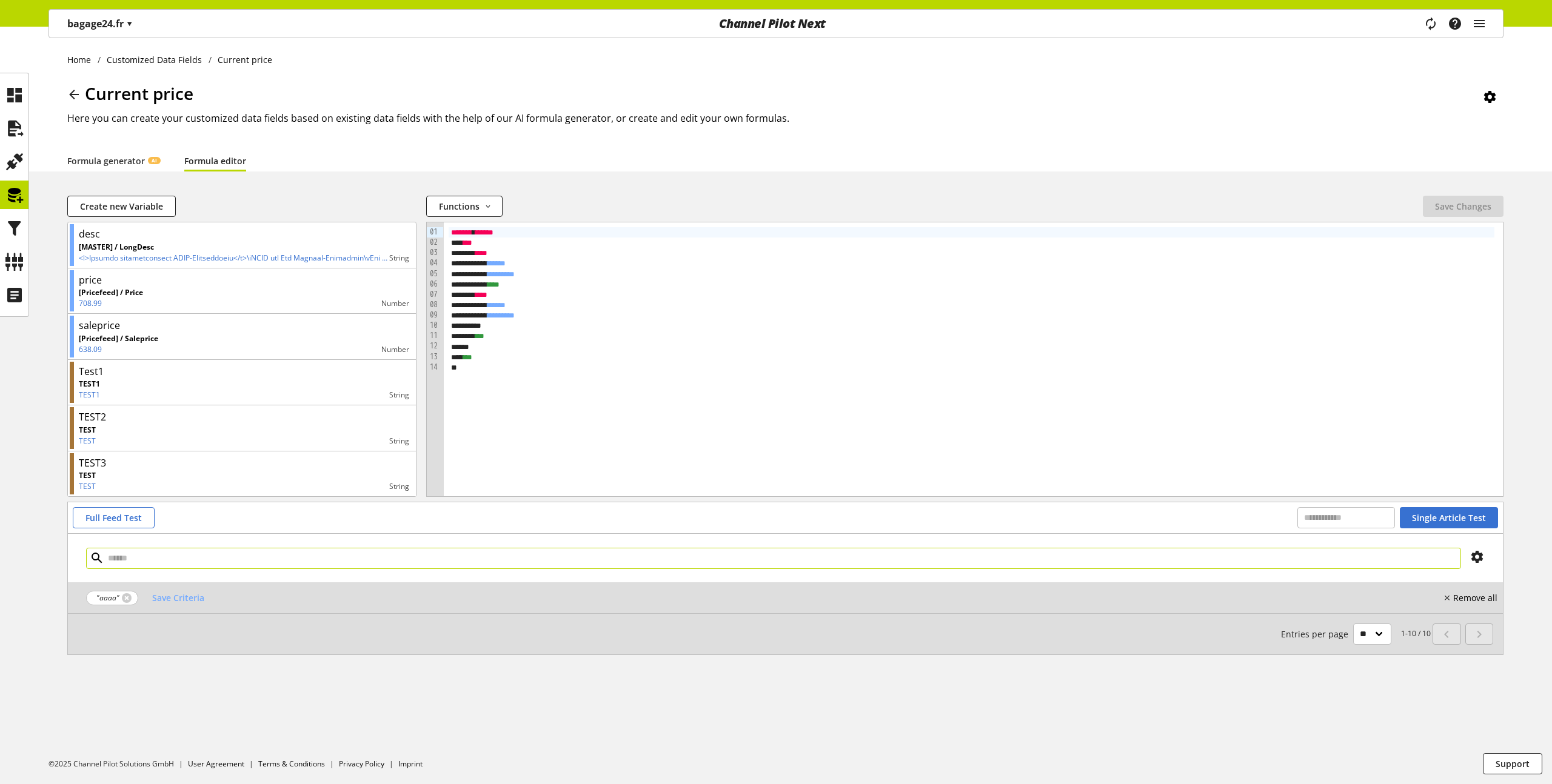 click at bounding box center (774, 558) 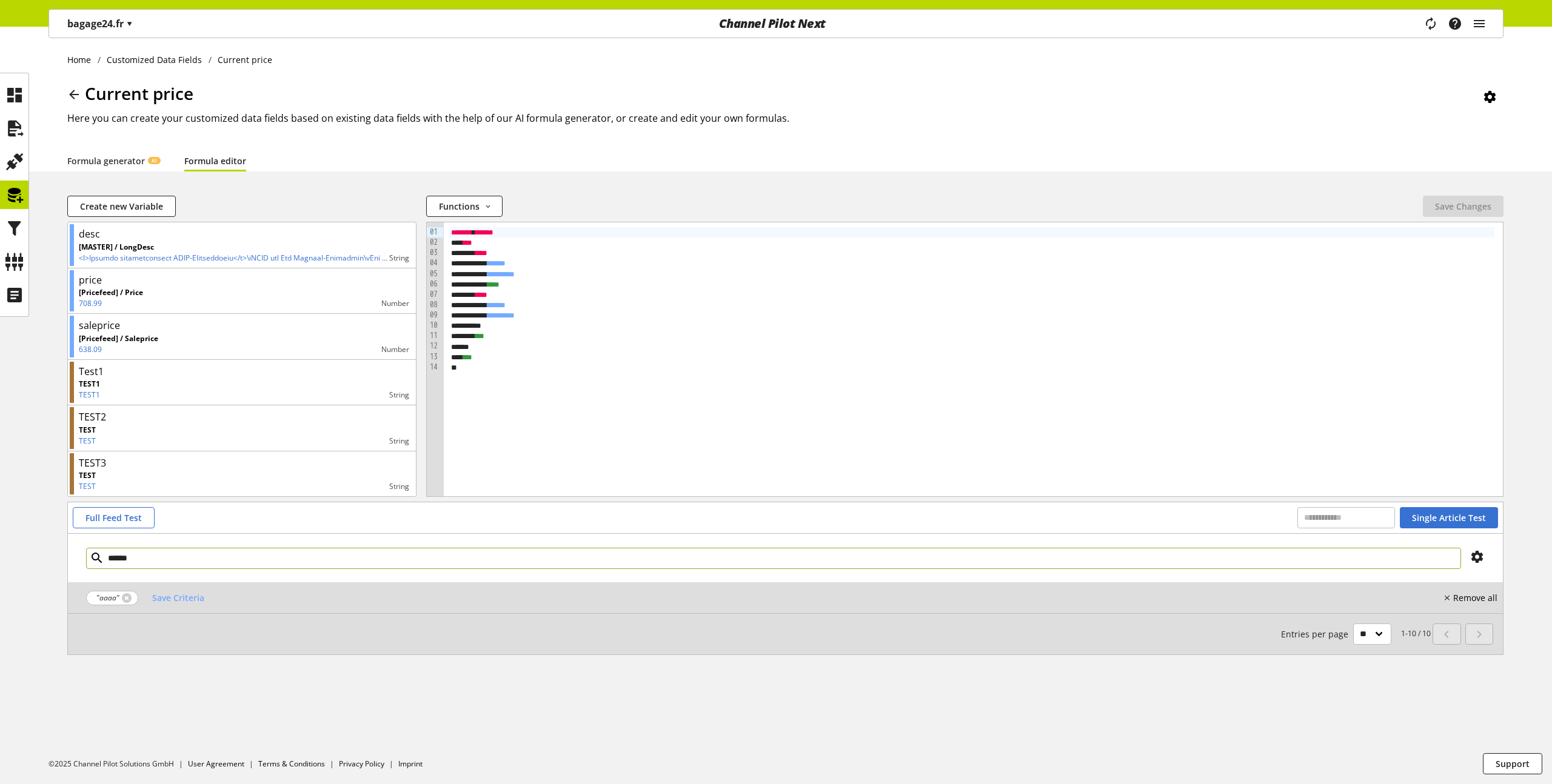 type on "******" 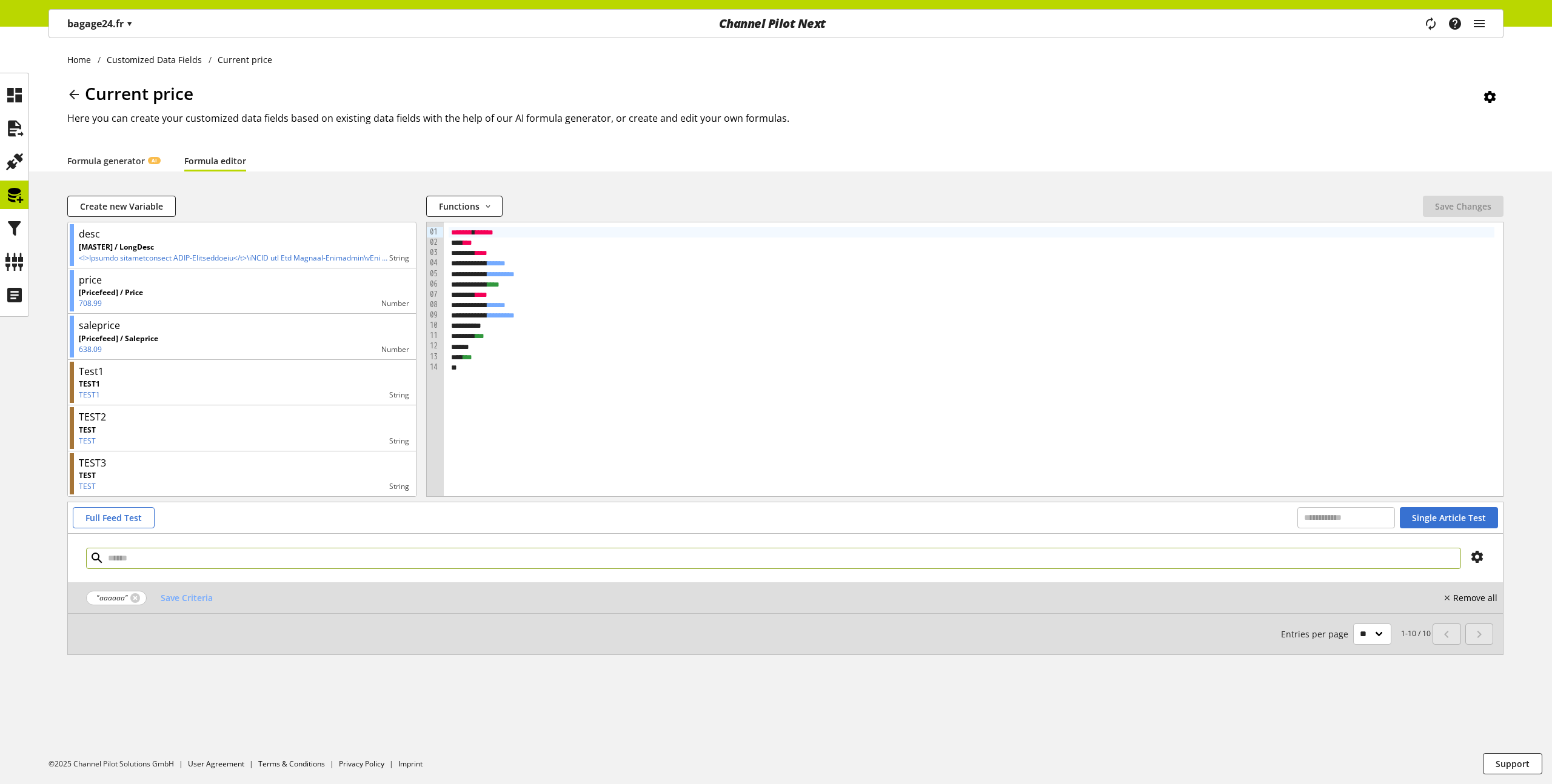 click at bounding box center (774, 558) 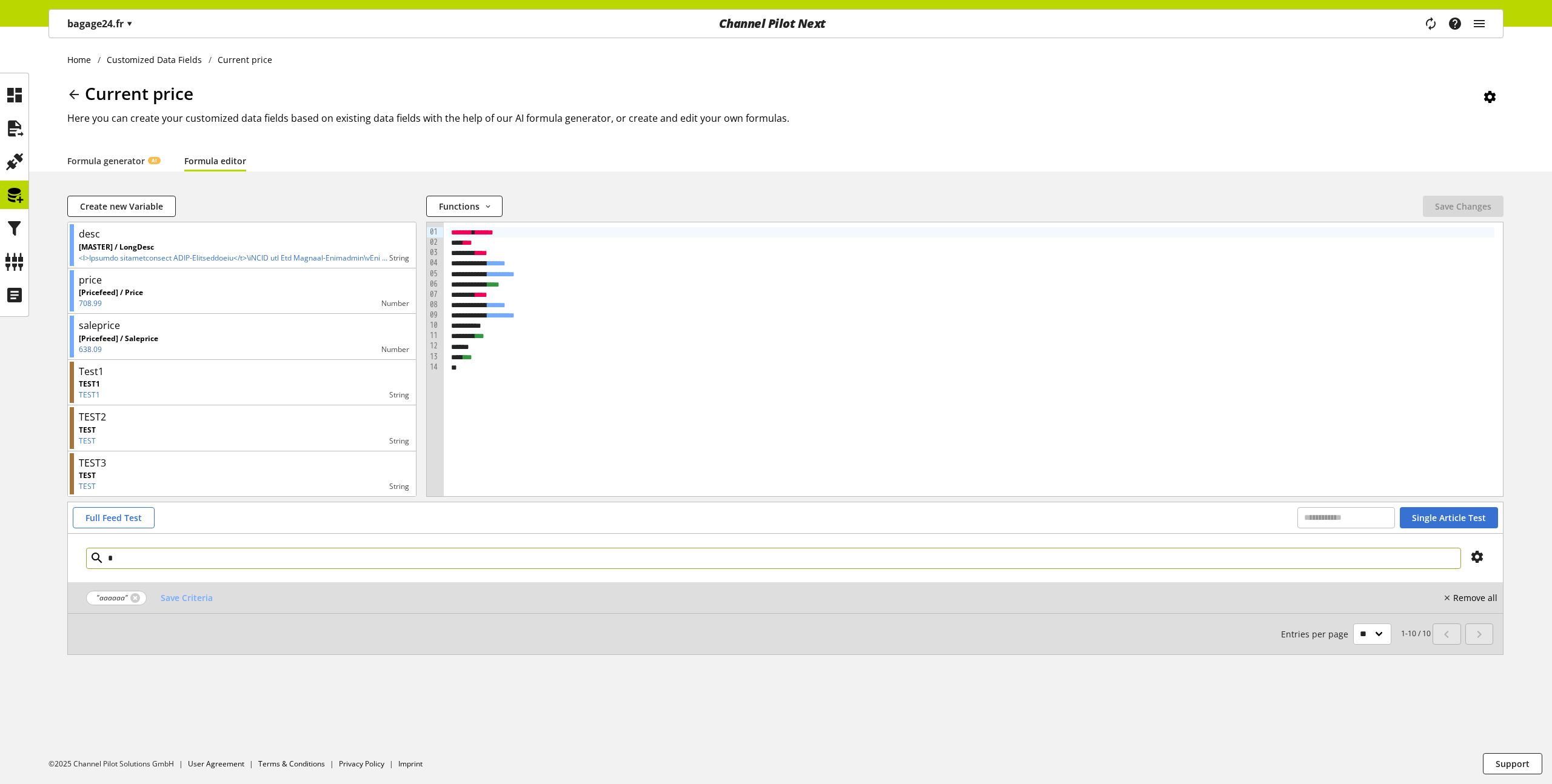 type on "*" 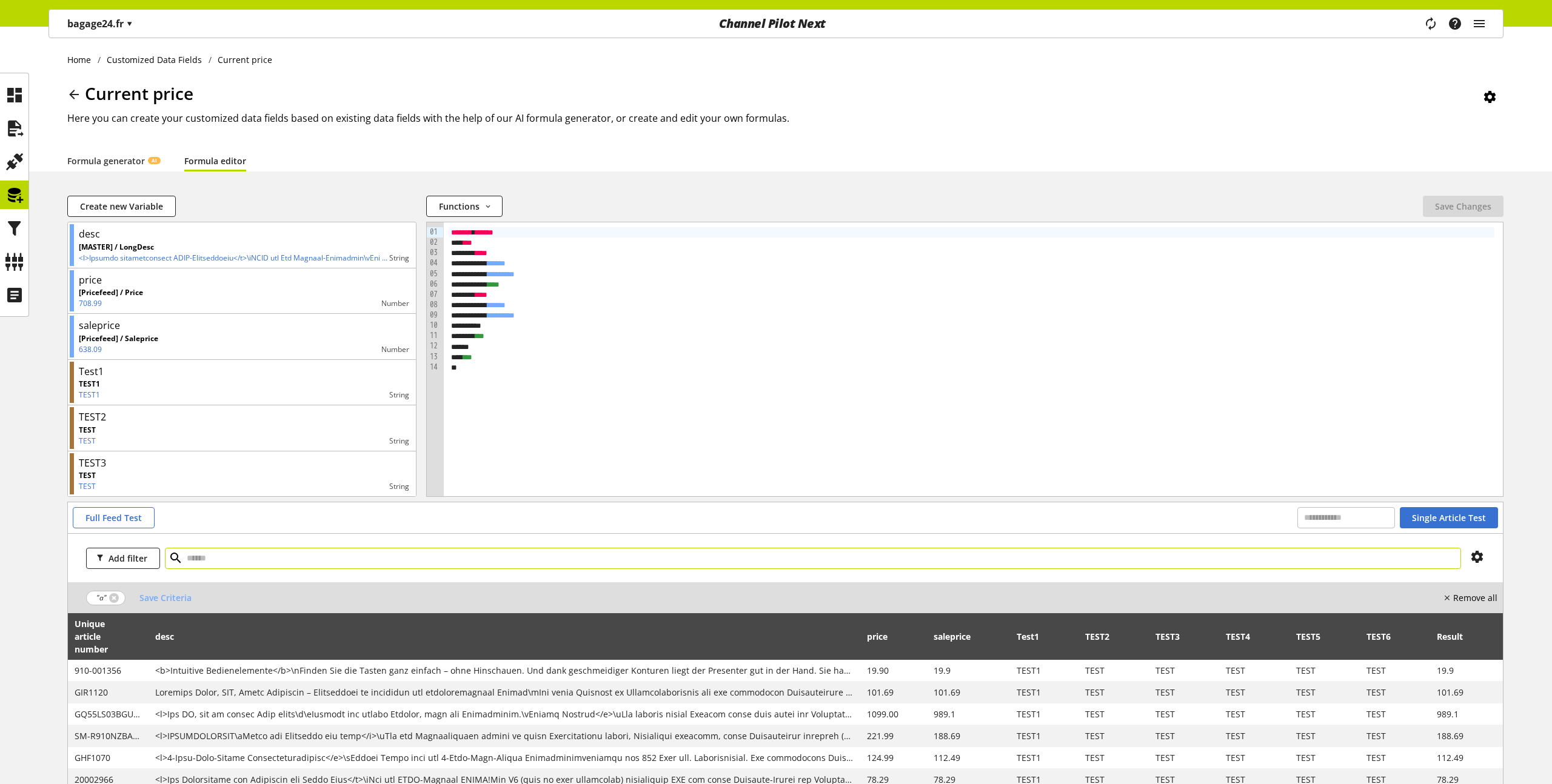 click at bounding box center [175, 558] 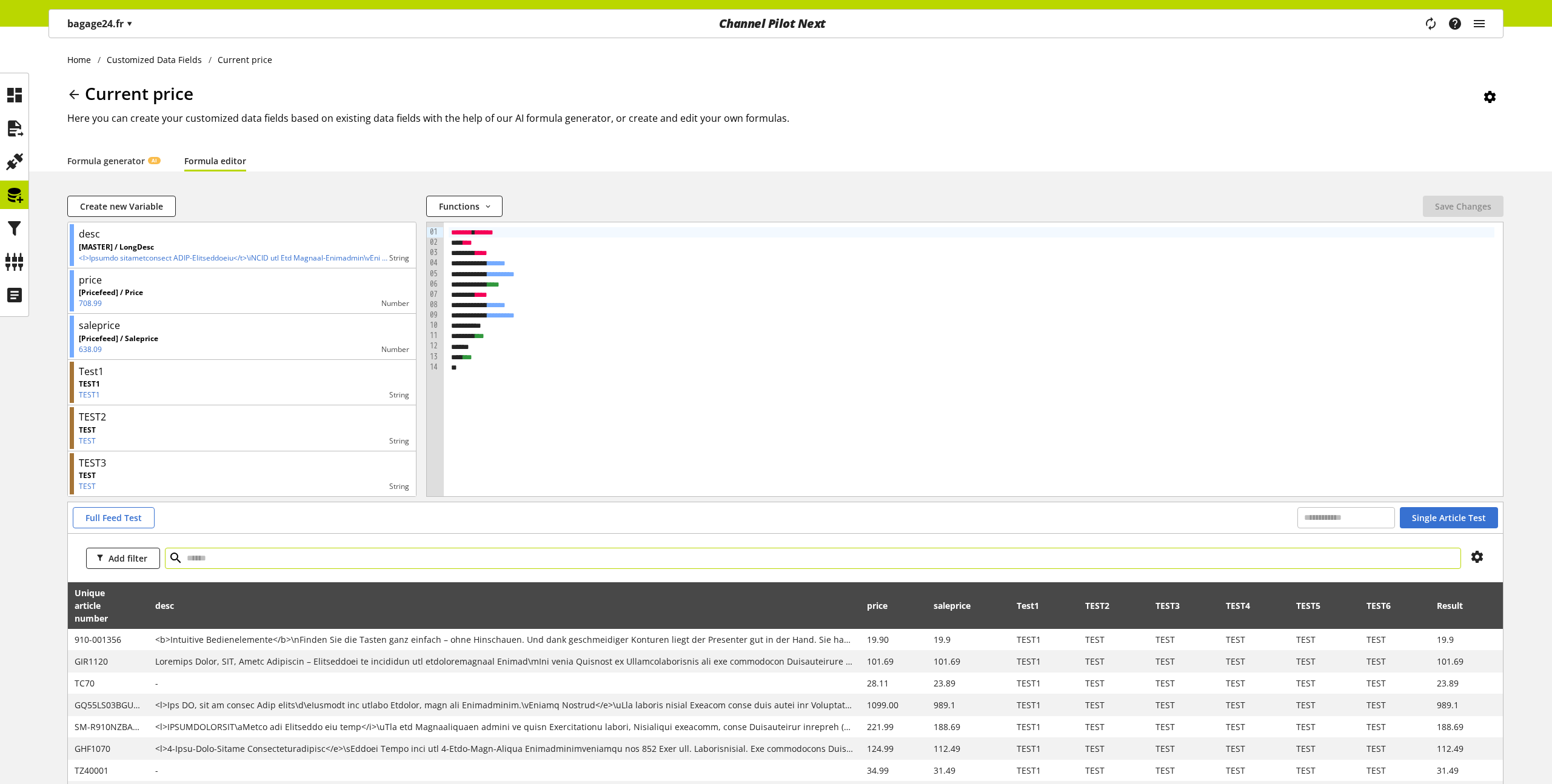 click at bounding box center (813, 558) 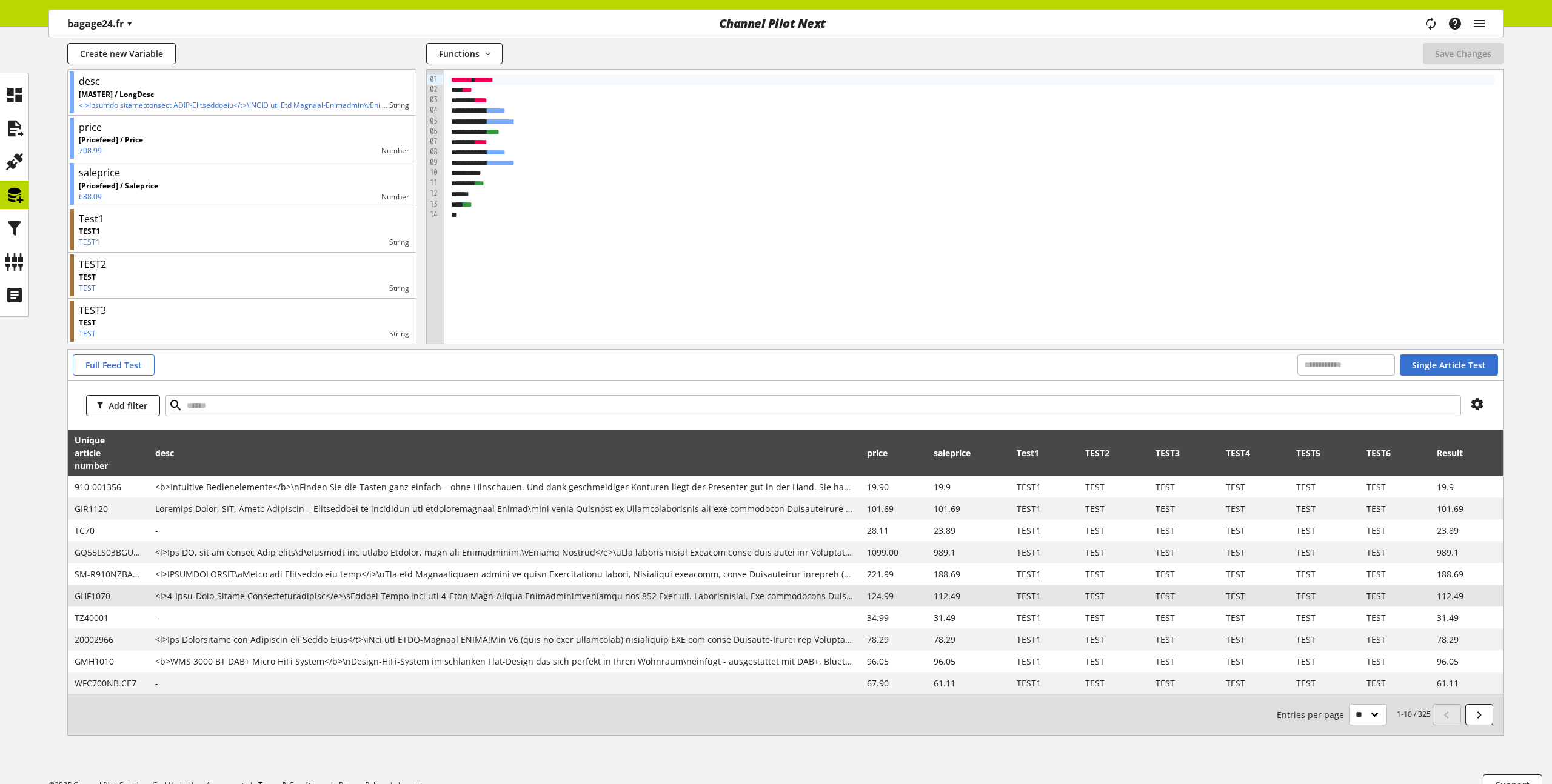 scroll, scrollTop: 174, scrollLeft: 0, axis: vertical 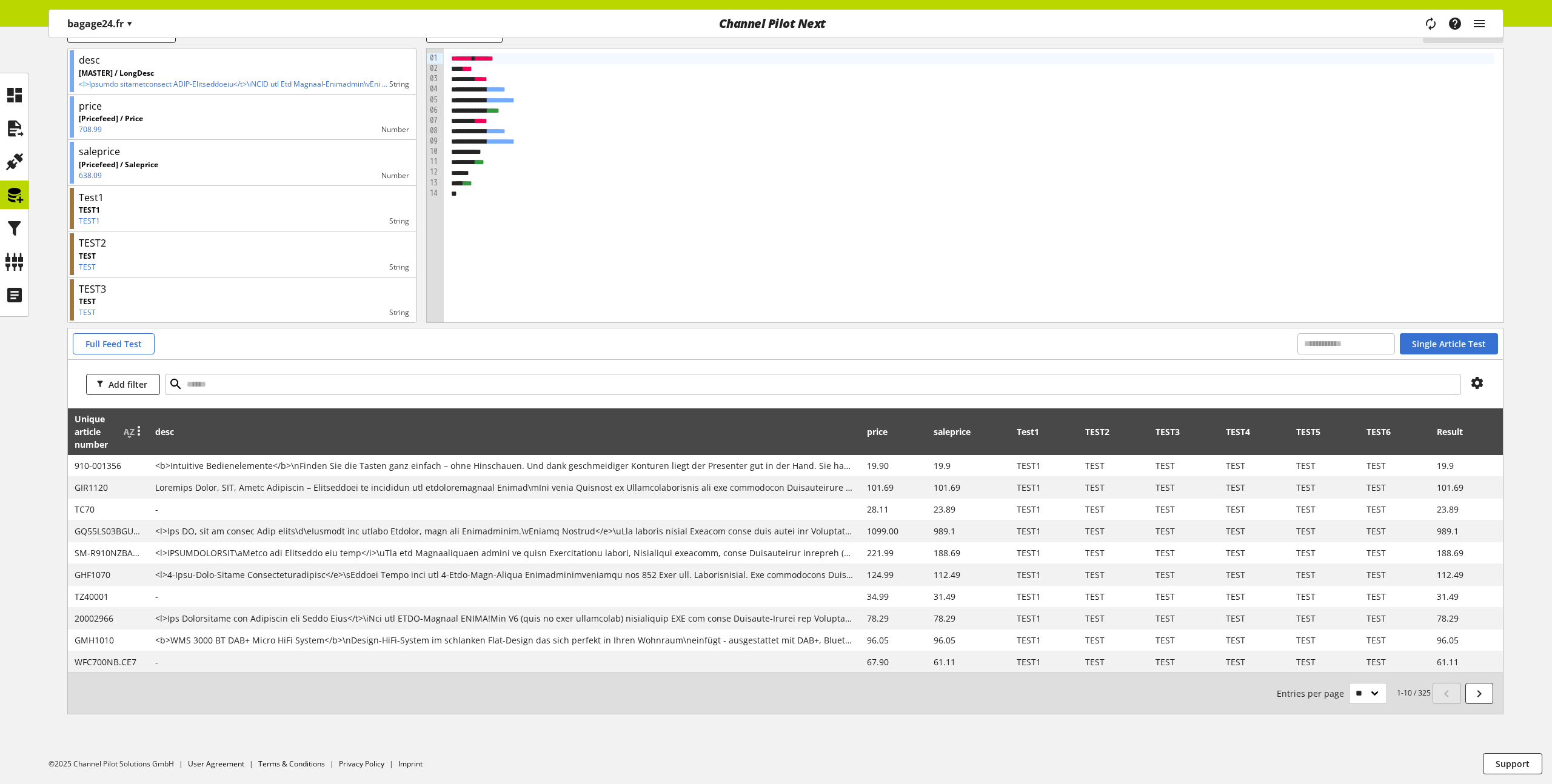 click at bounding box center [136, 431] 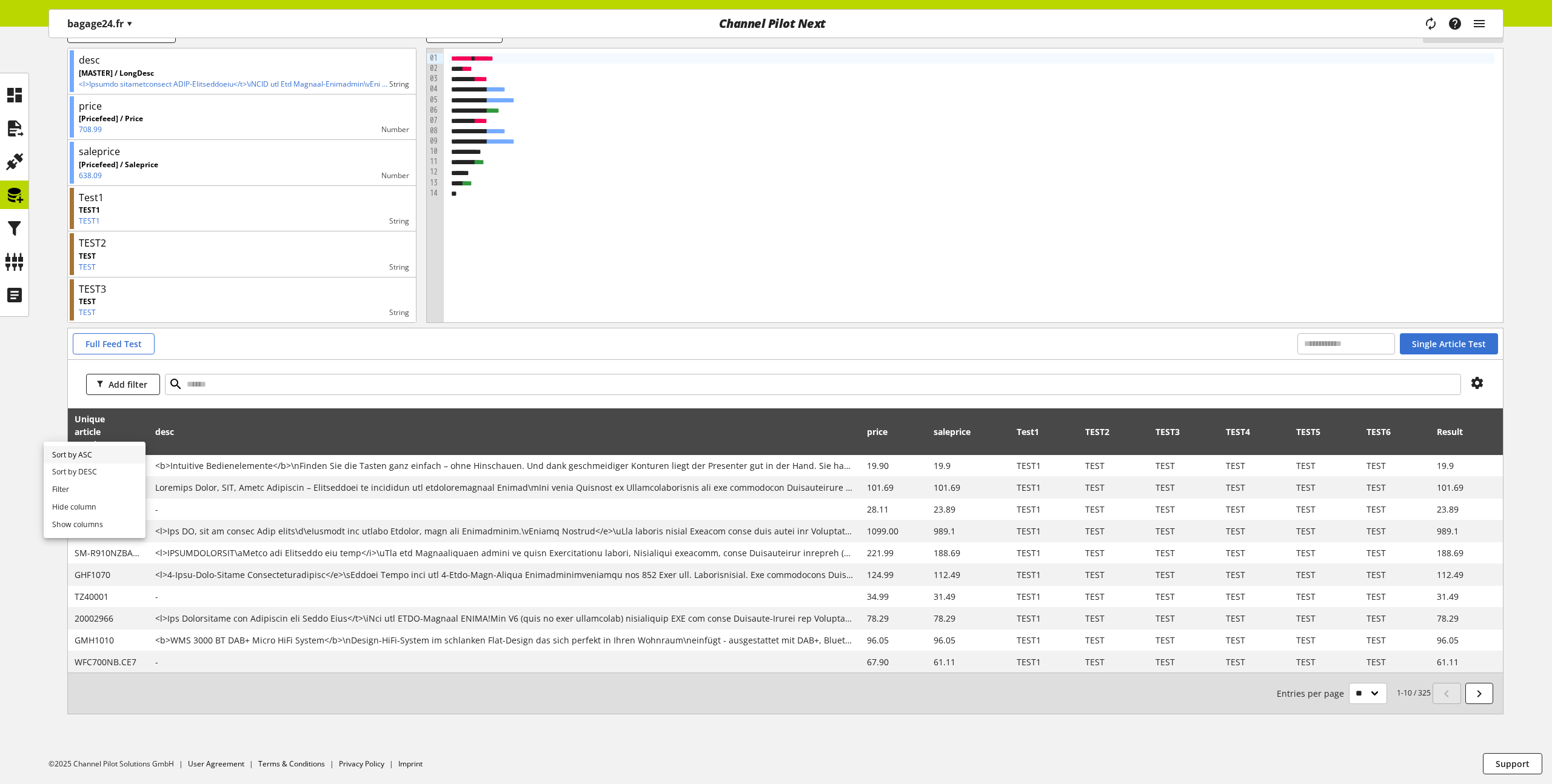 click on "Sort by ASC" at bounding box center (95, 454) 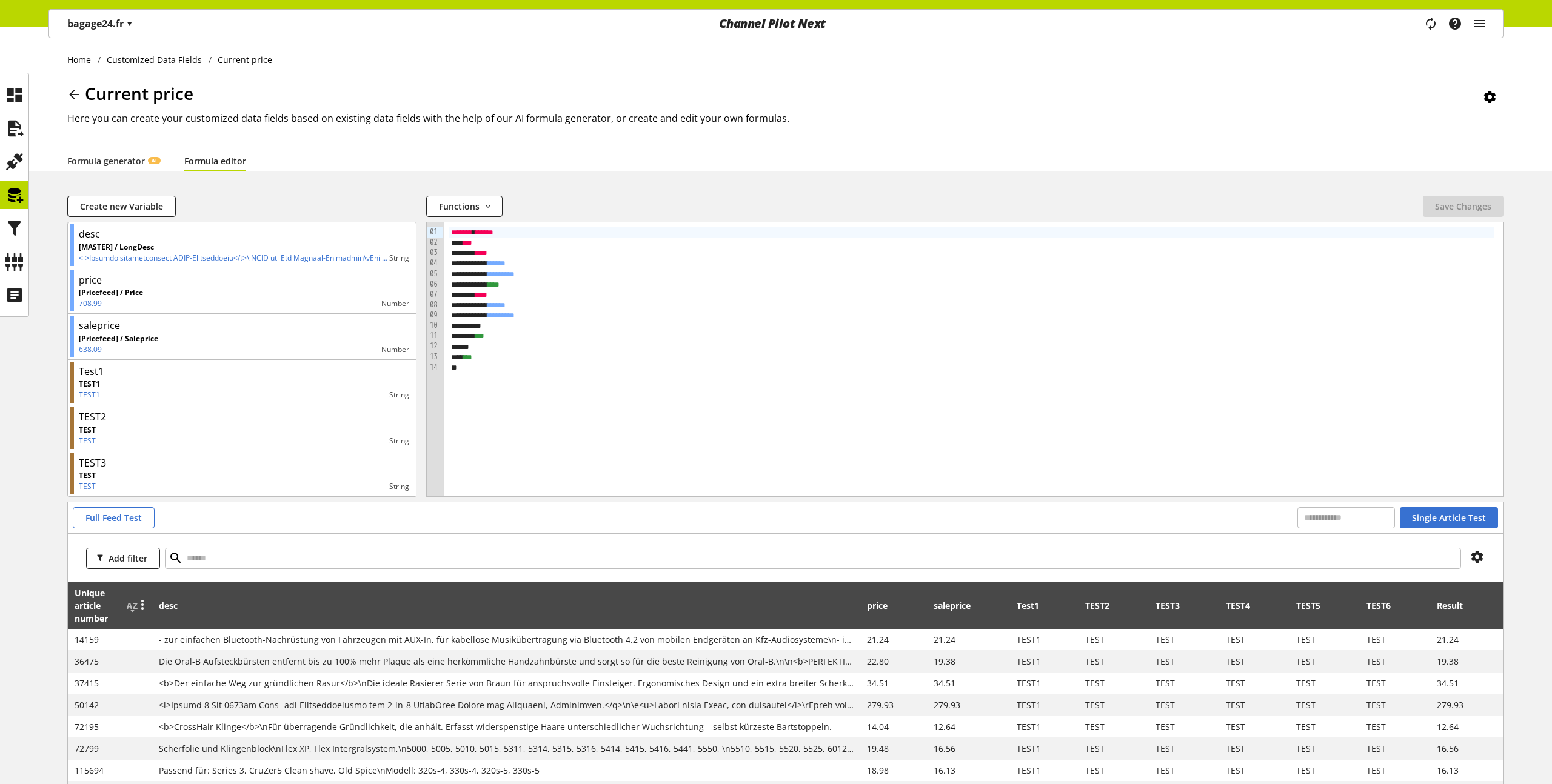 click at bounding box center (141, 605) 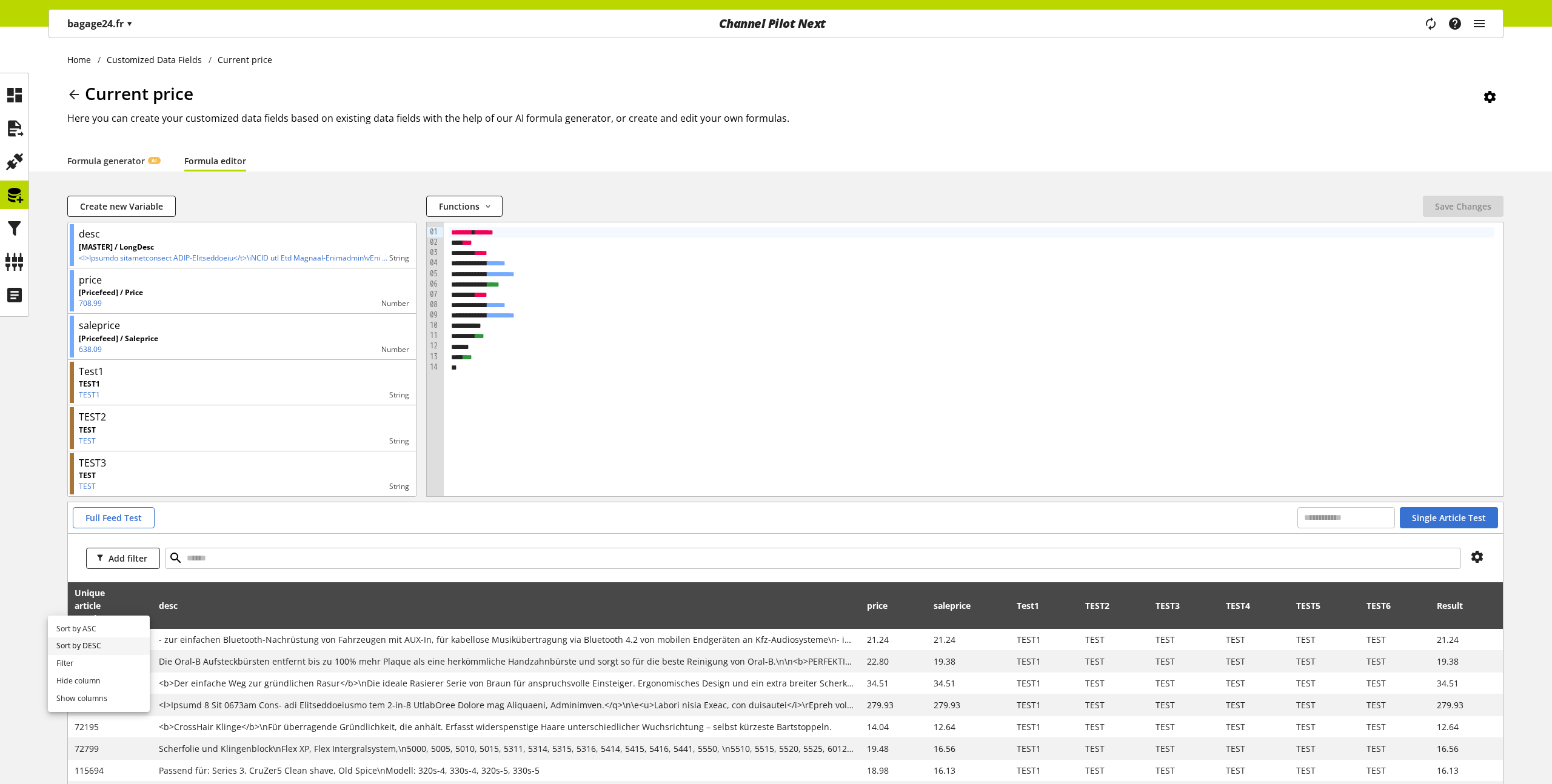 click on "Sort by DESC" at bounding box center [99, 646] 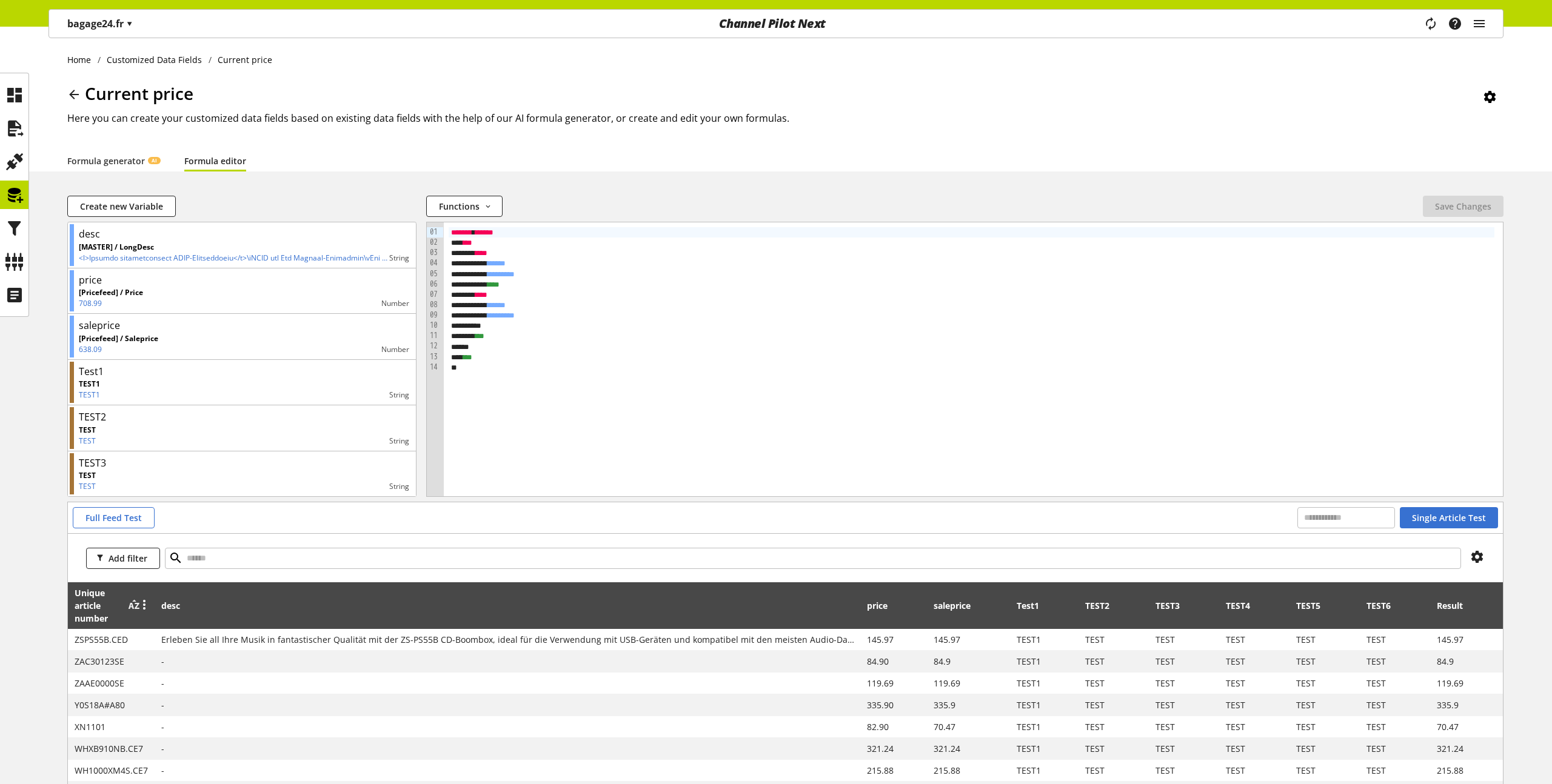 click at bounding box center (134, 606) 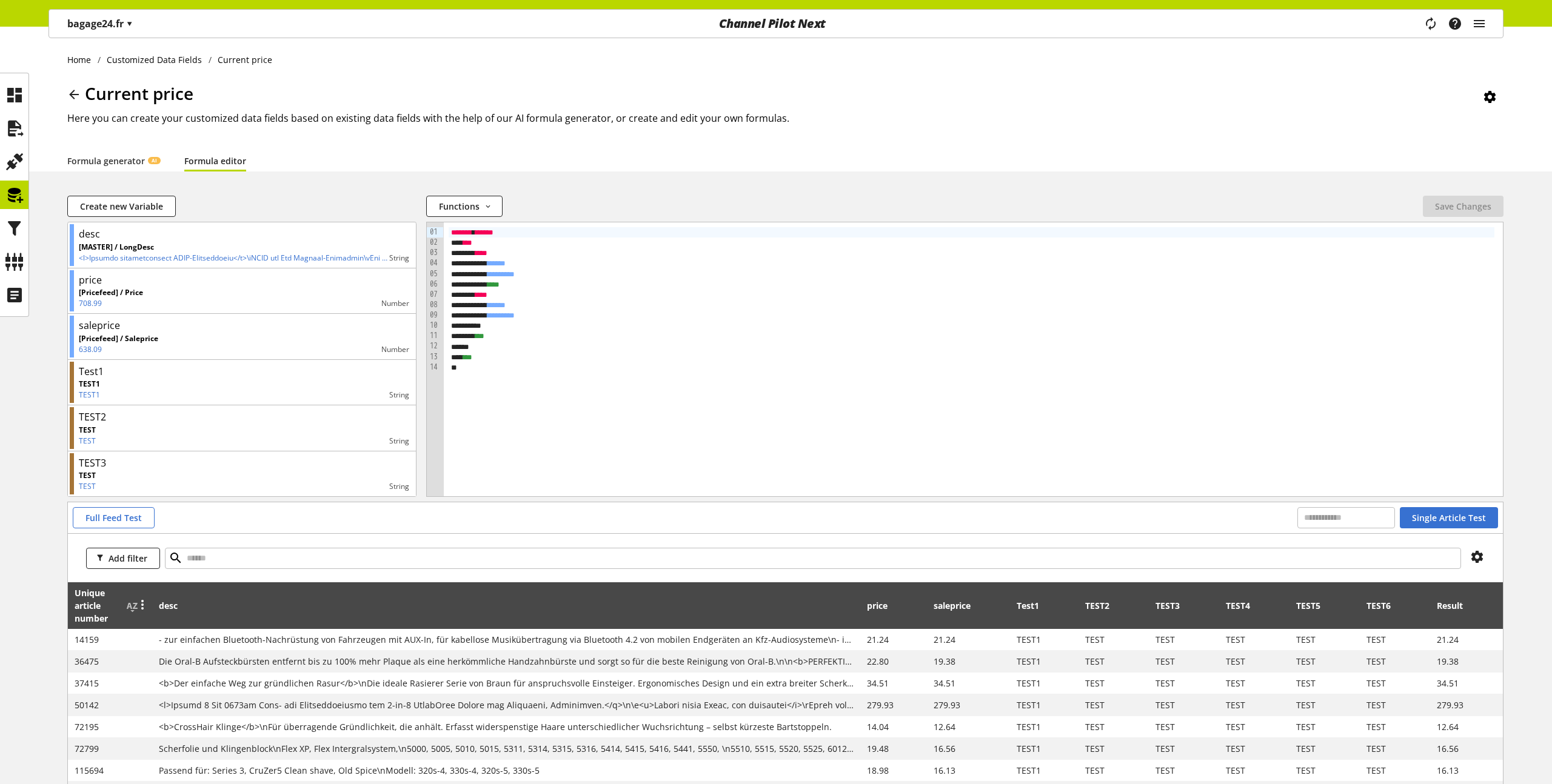 click at bounding box center (141, 605) 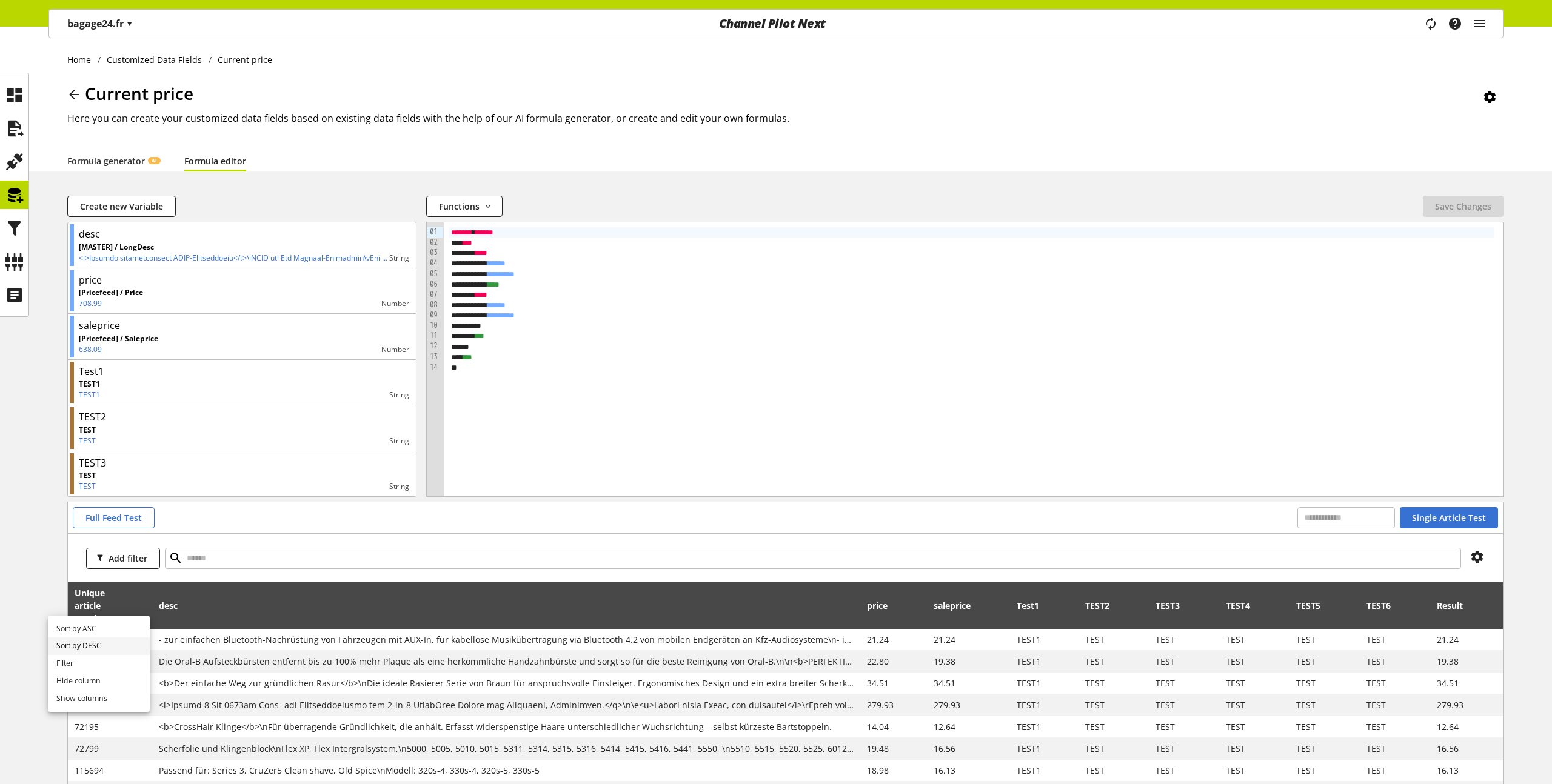 click on "Sort by DESC" at bounding box center (99, 646) 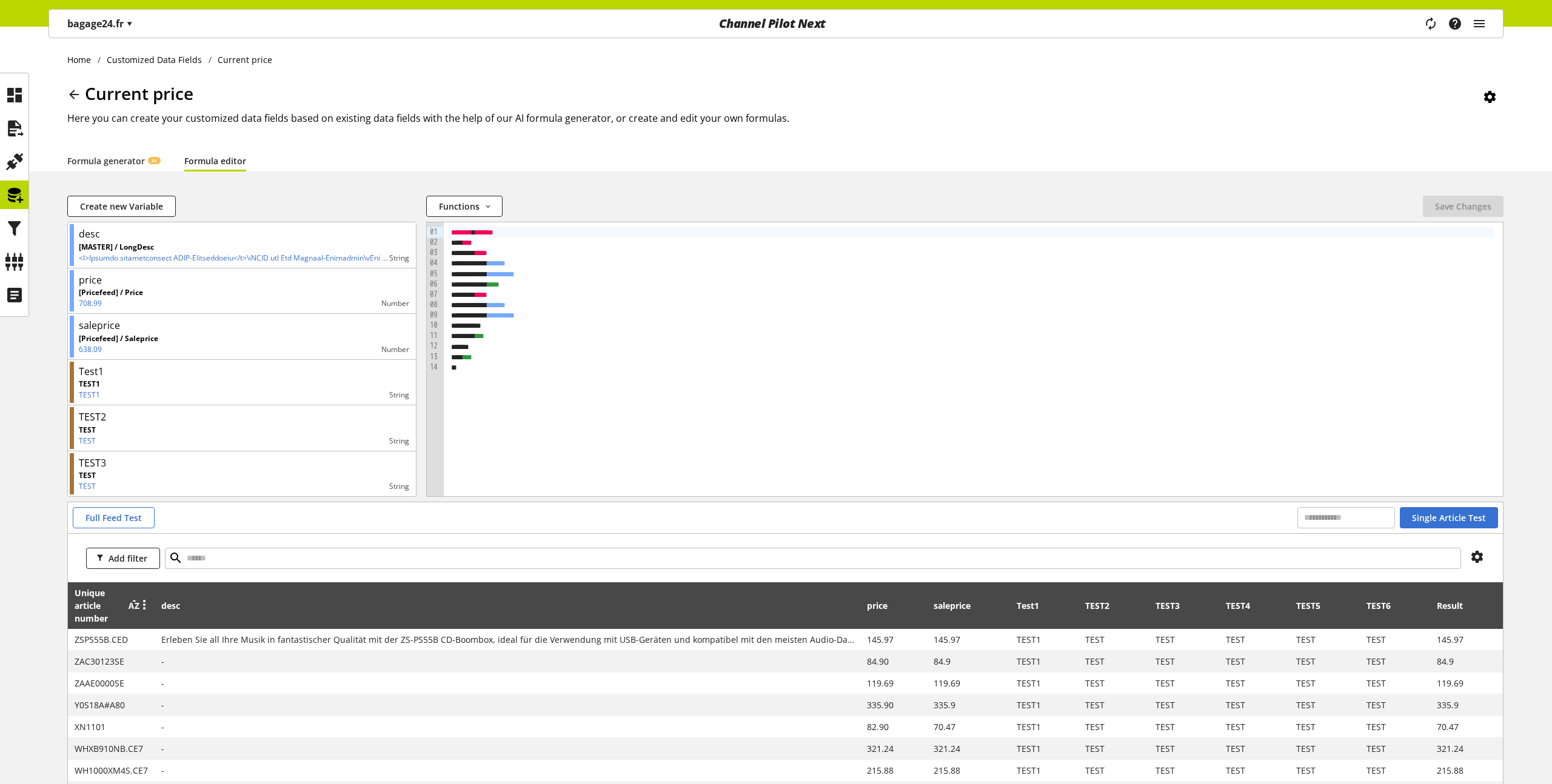 click at bounding box center [134, 606] 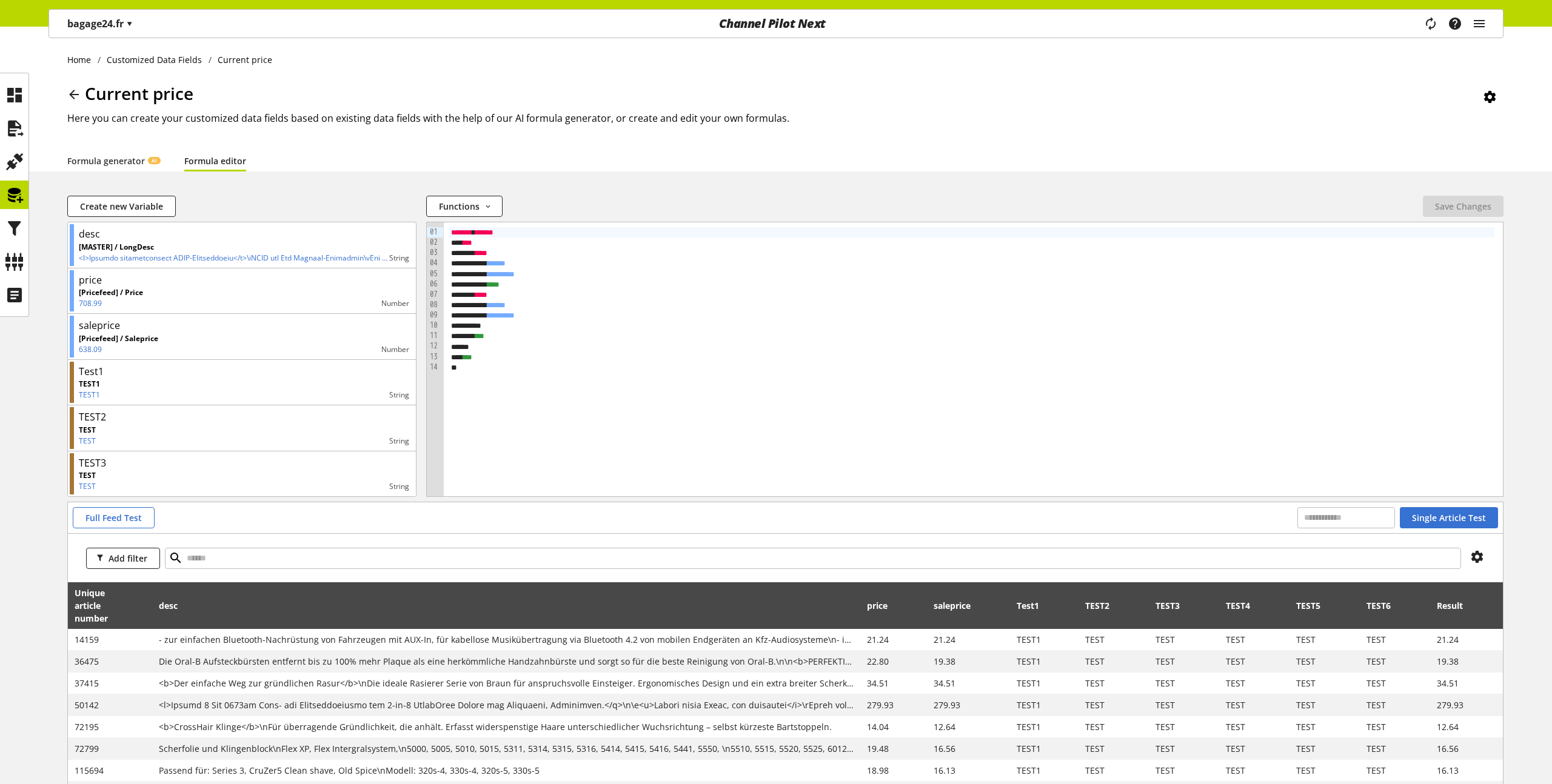 click at bounding box center (132, 606) 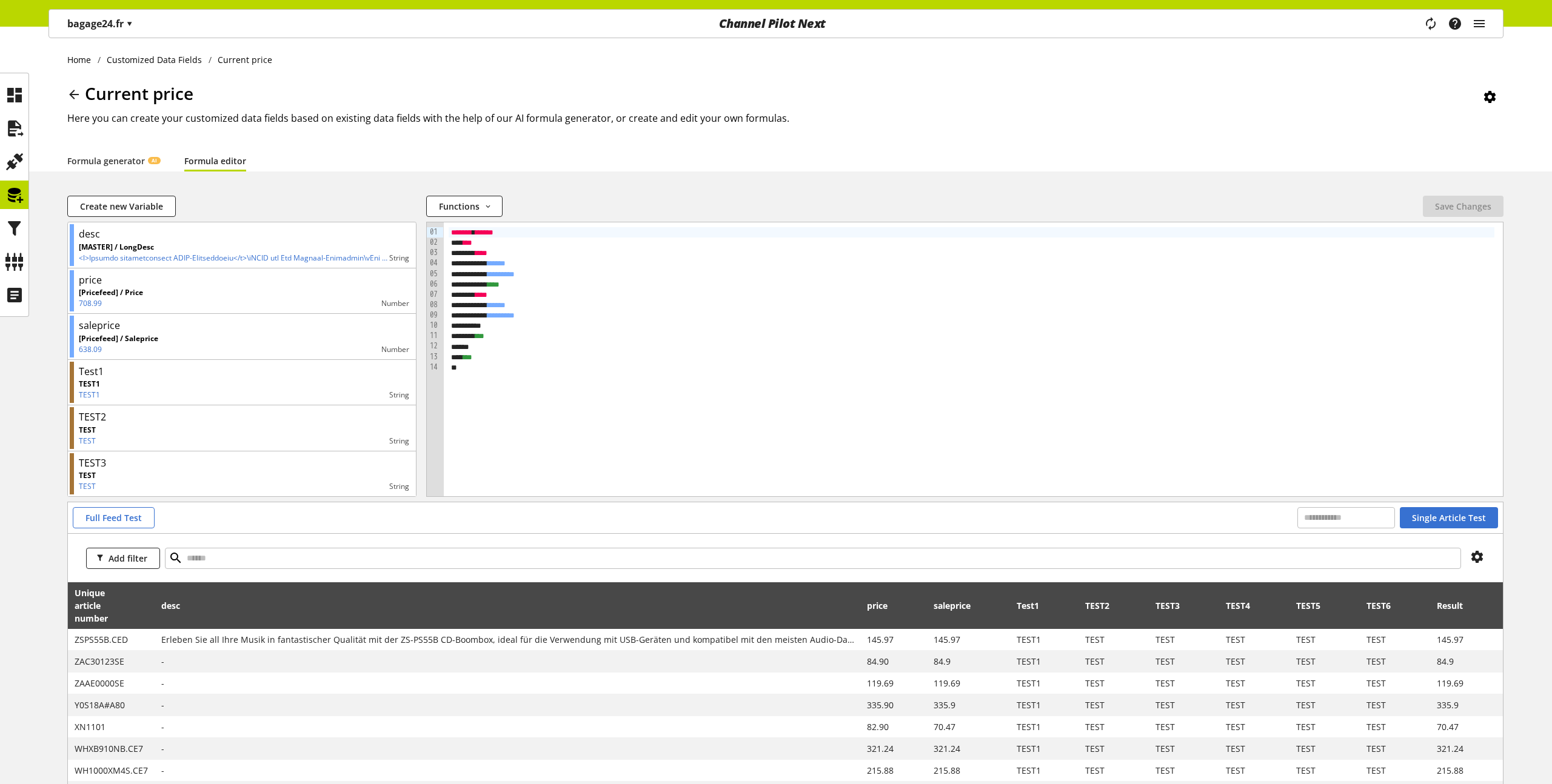 click at bounding box center [134, 606] 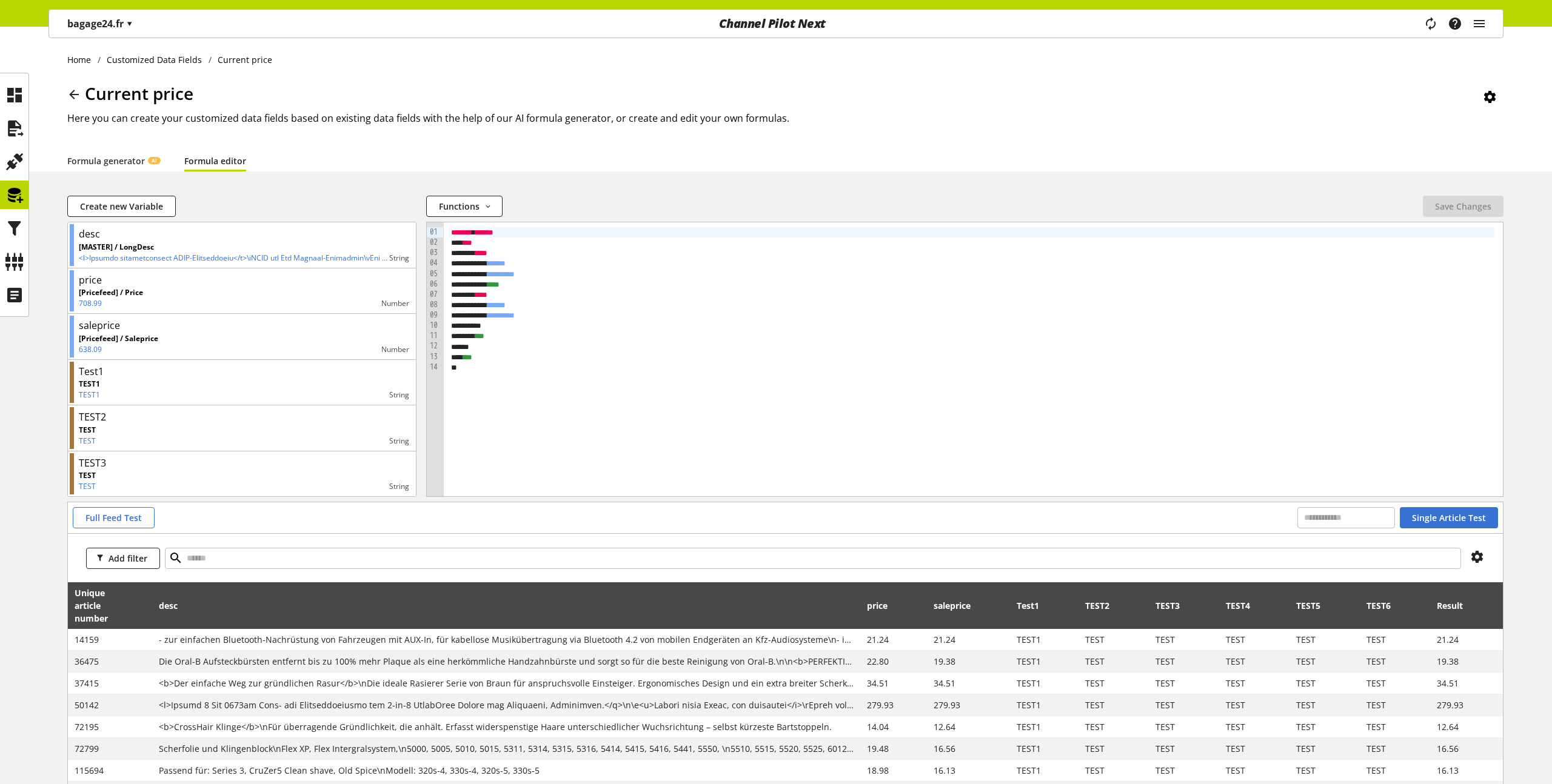 click at bounding box center [132, 606] 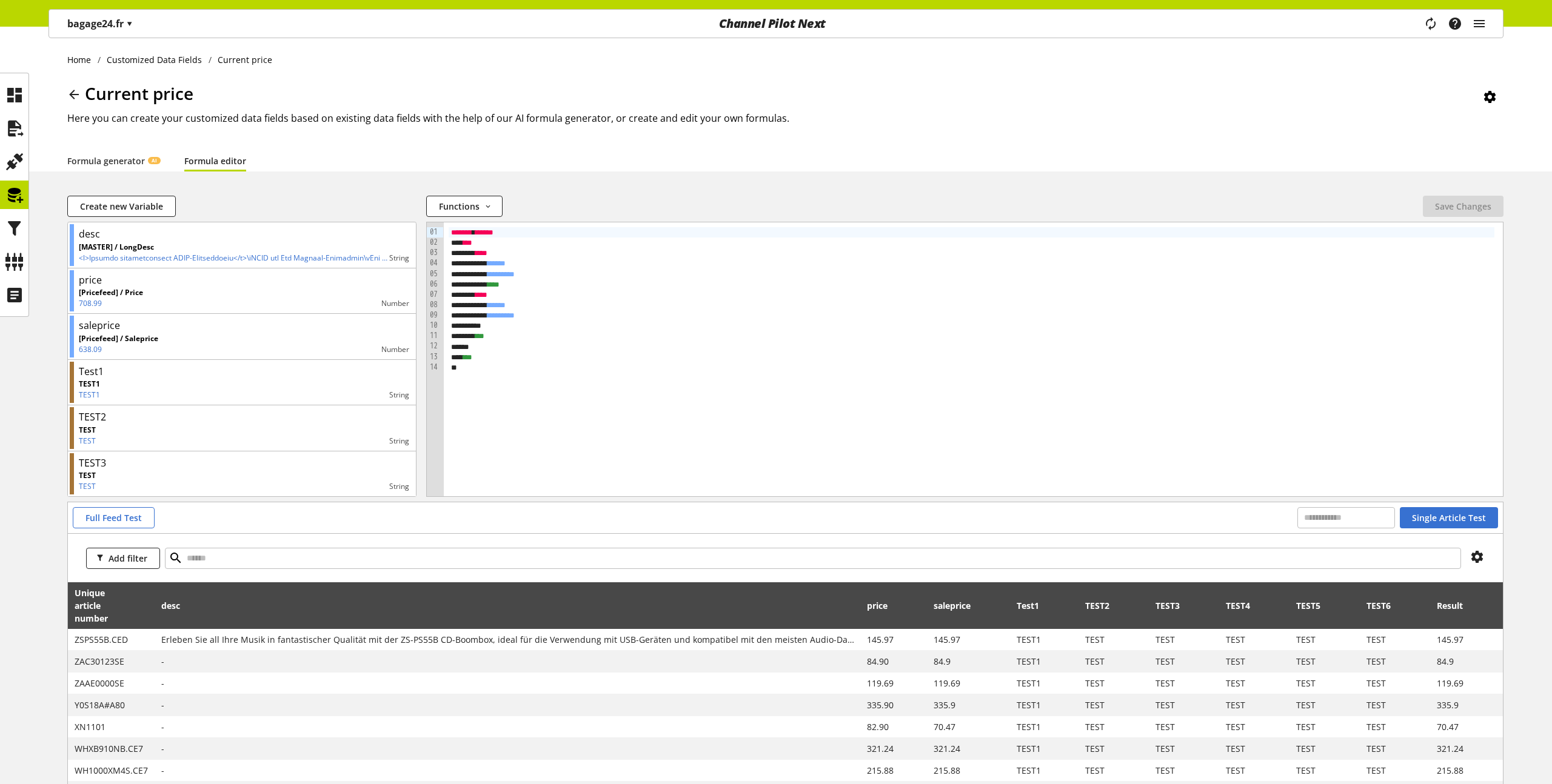click at bounding box center (134, 606) 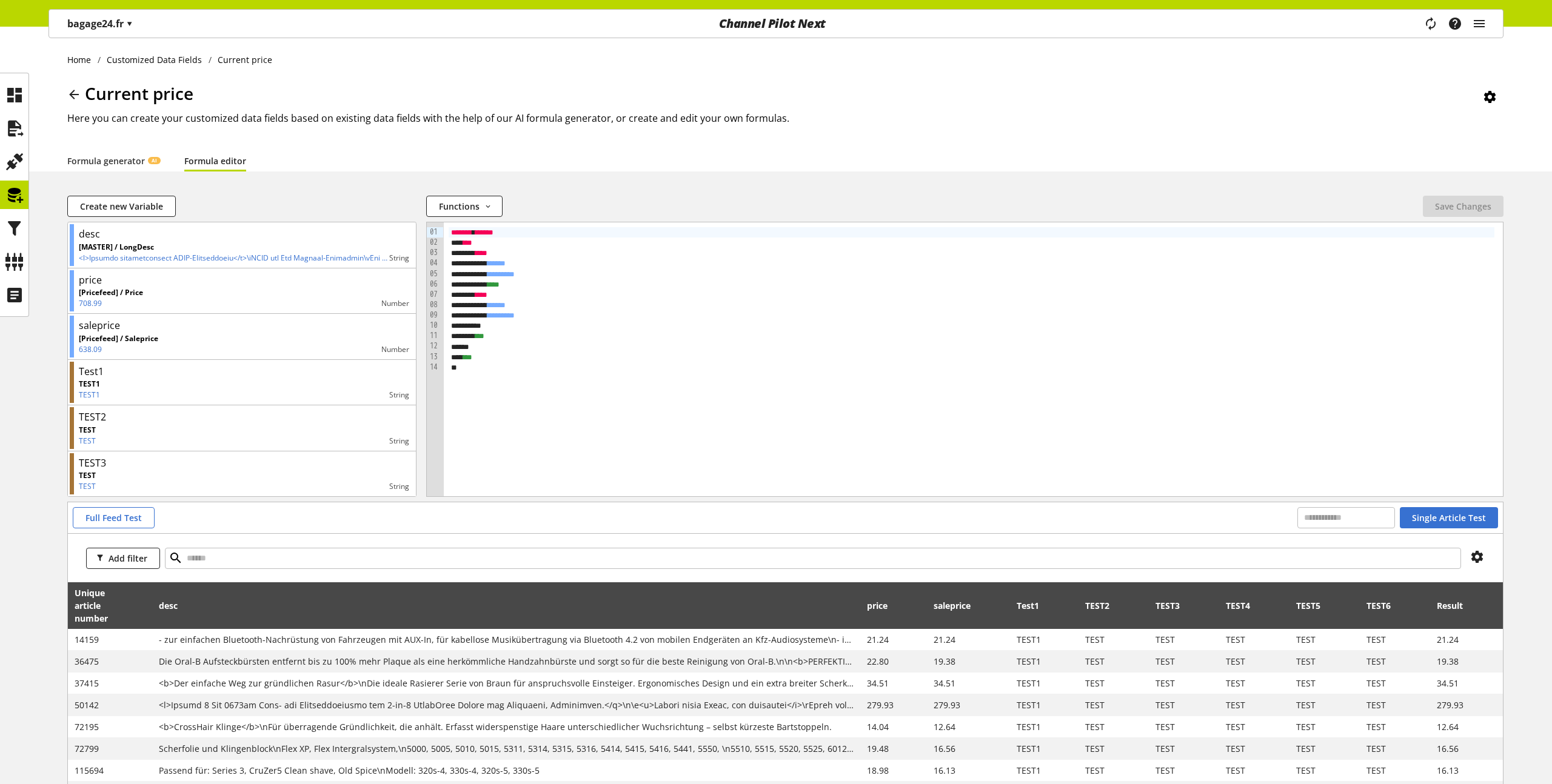 click at bounding box center (132, 606) 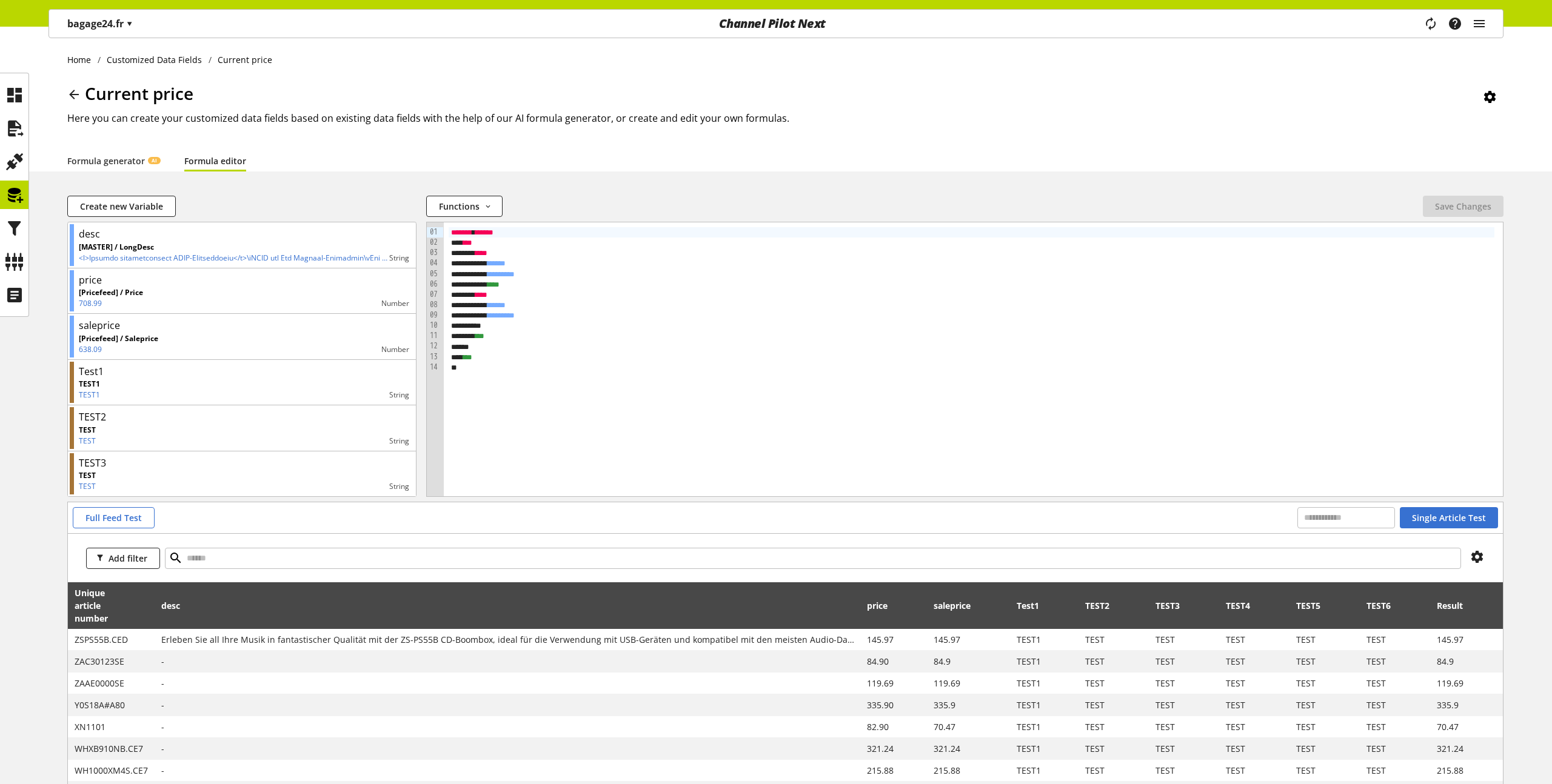 click at bounding box center [134, 606] 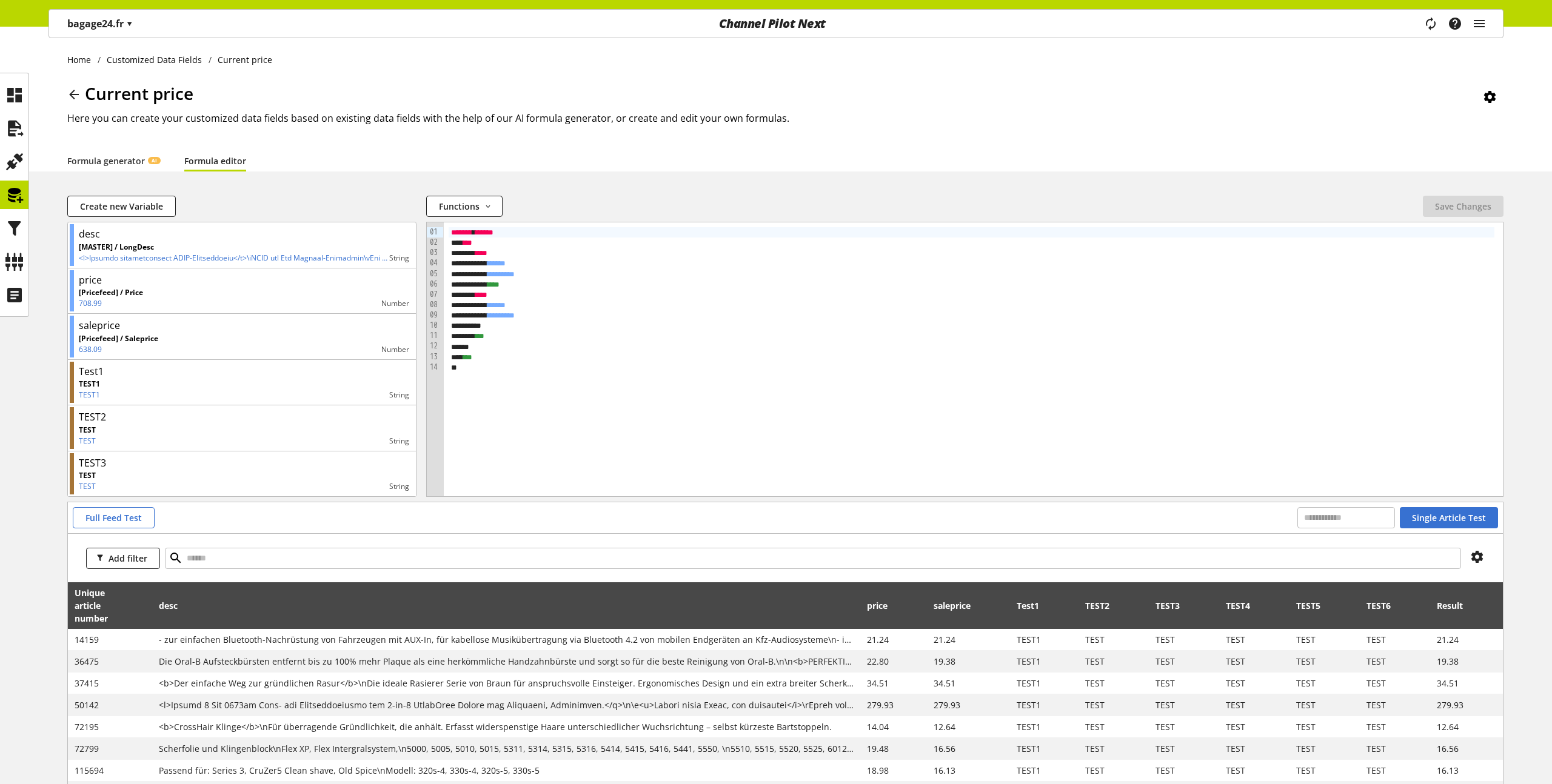 click at bounding box center [132, 606] 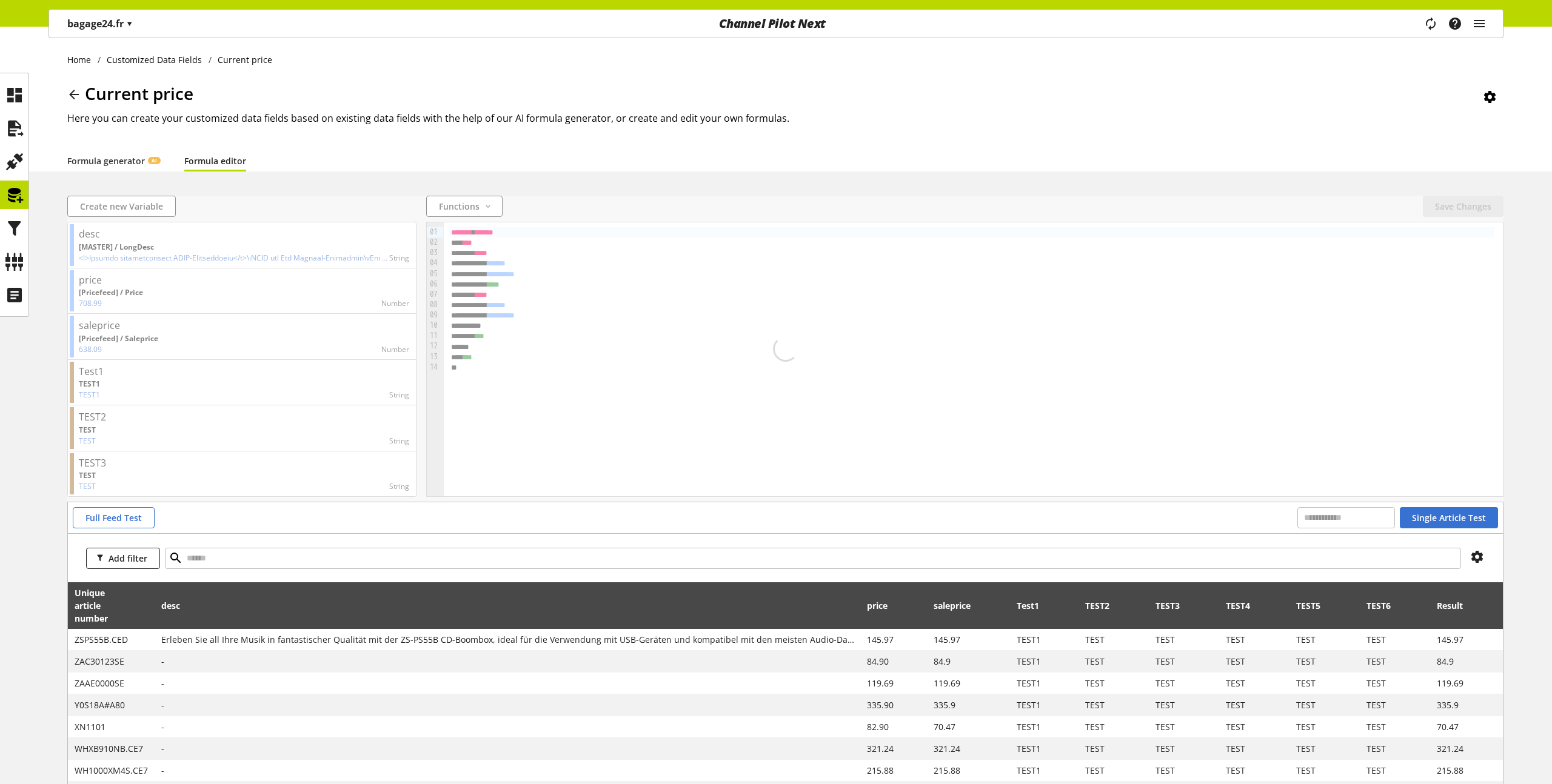 click at bounding box center [134, 606] 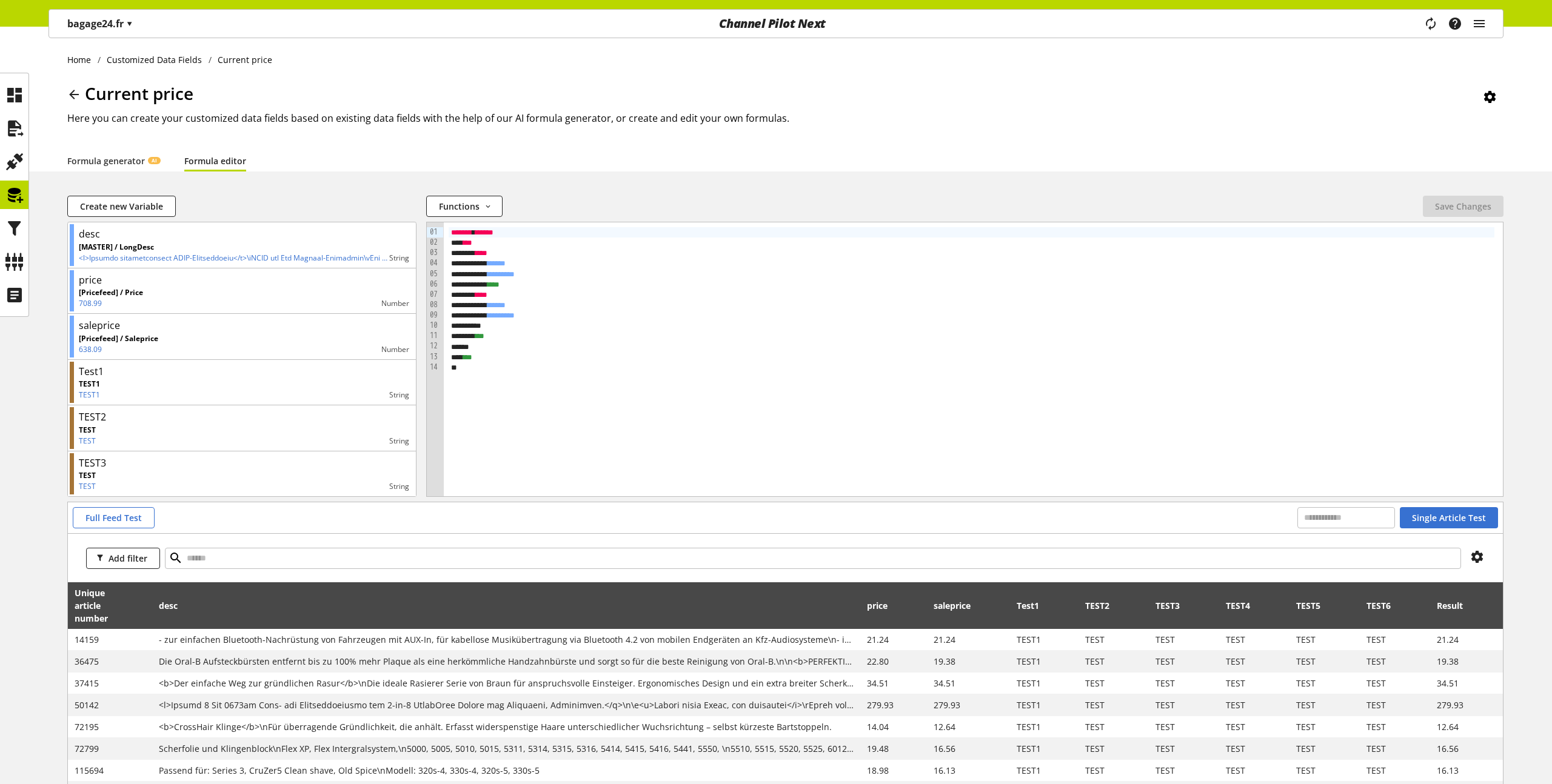 click at bounding box center (132, 606) 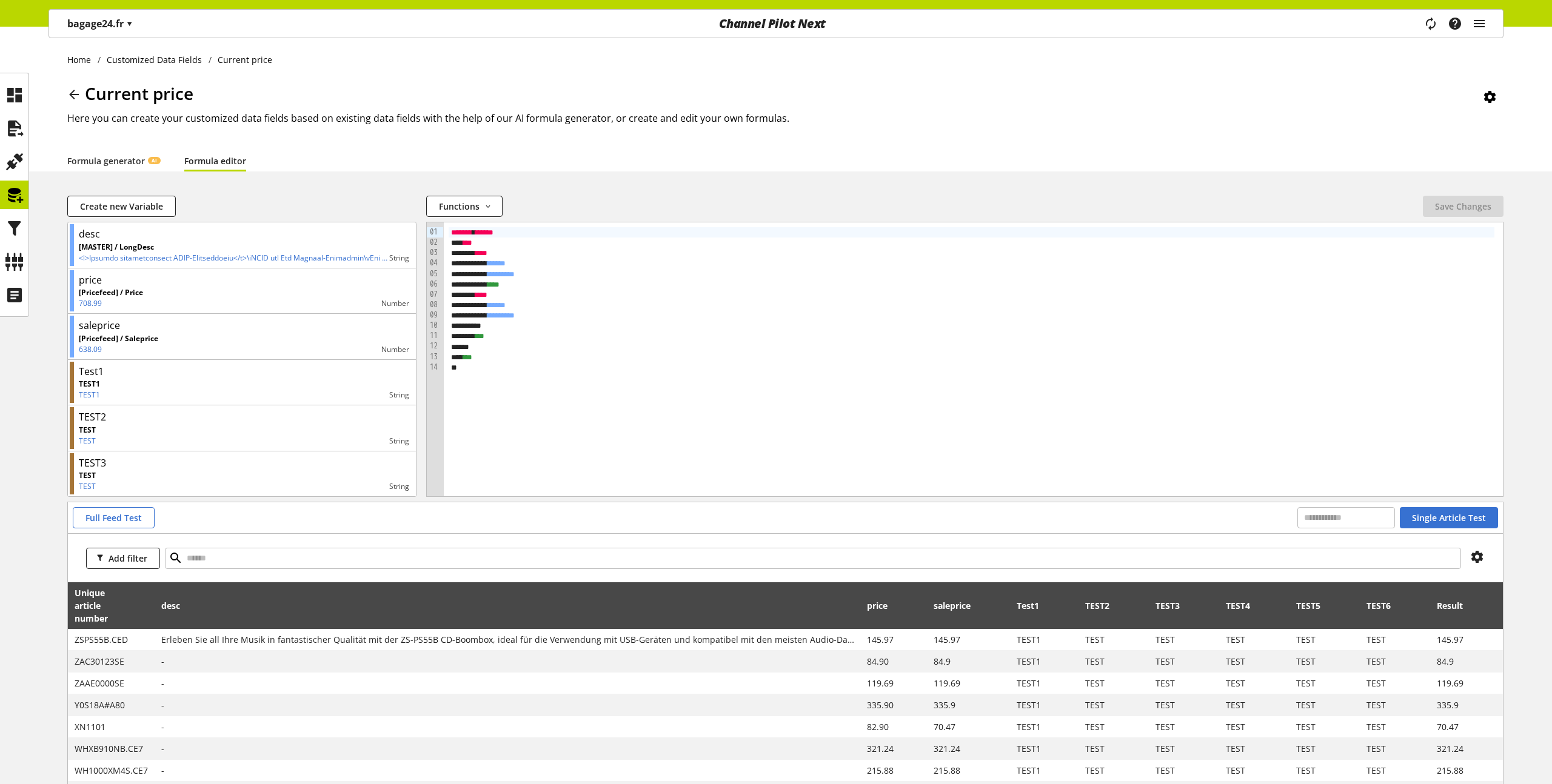 click at bounding box center [134, 606] 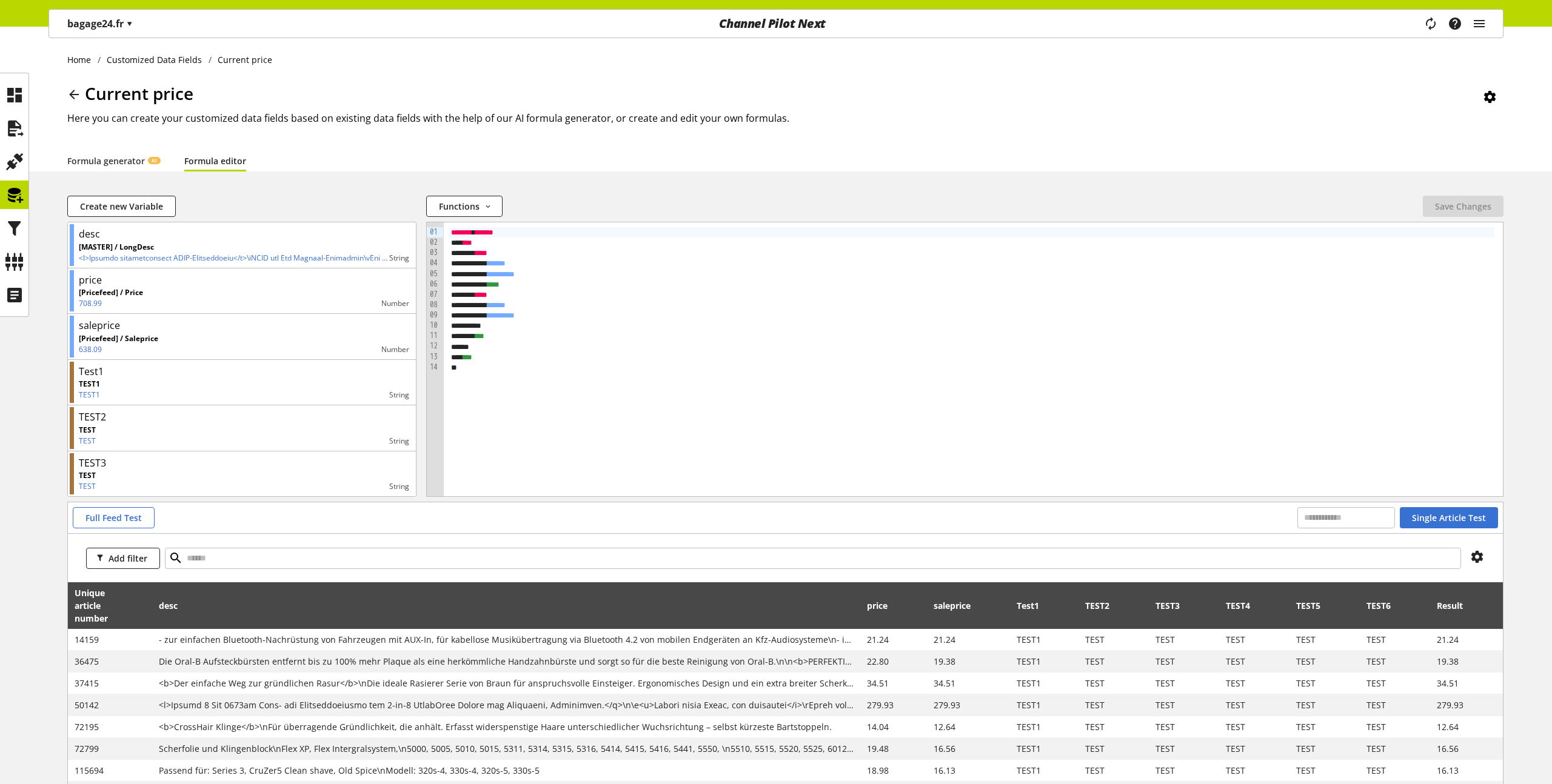 click at bounding box center (132, 606) 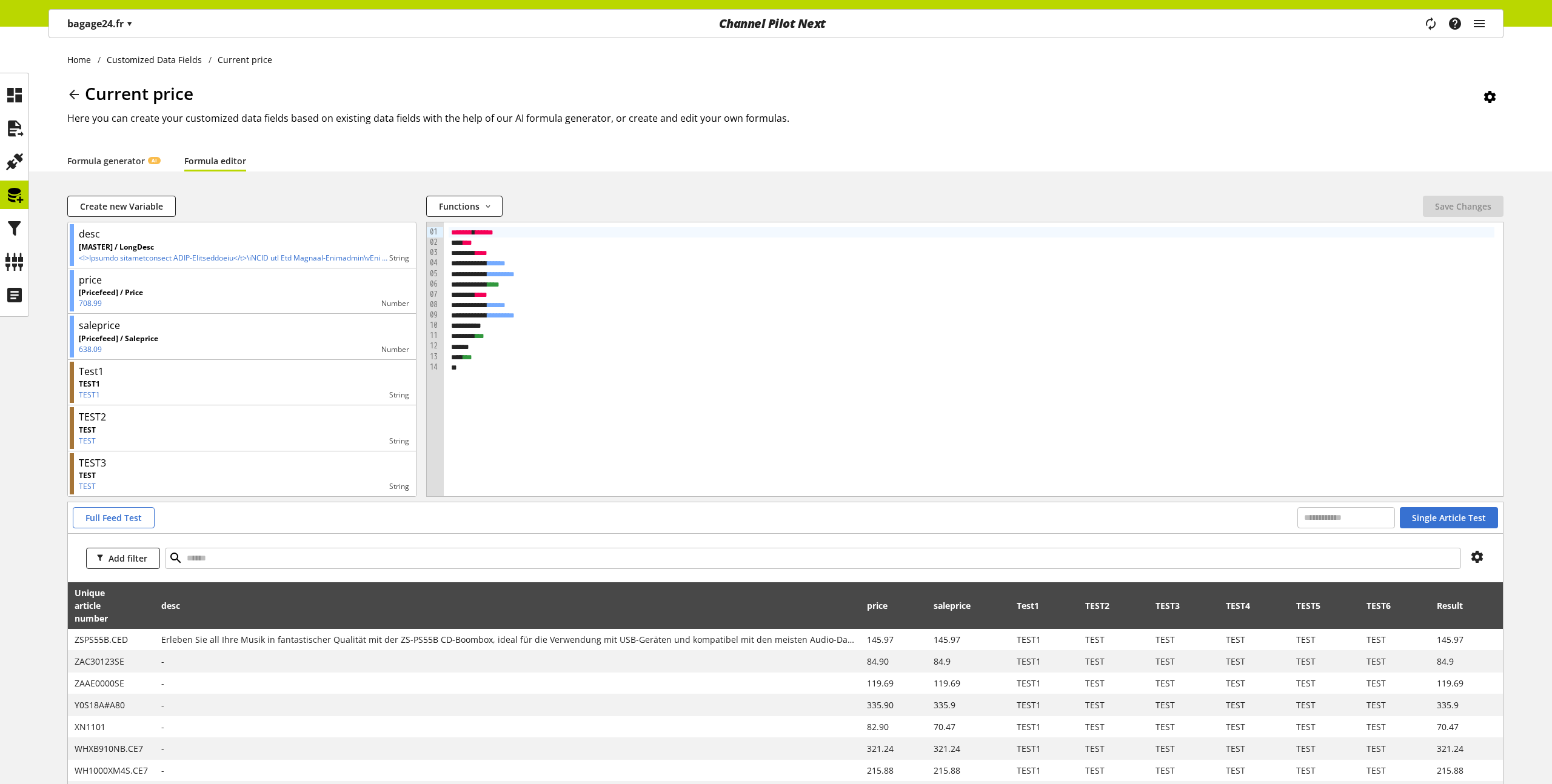 click at bounding box center [134, 606] 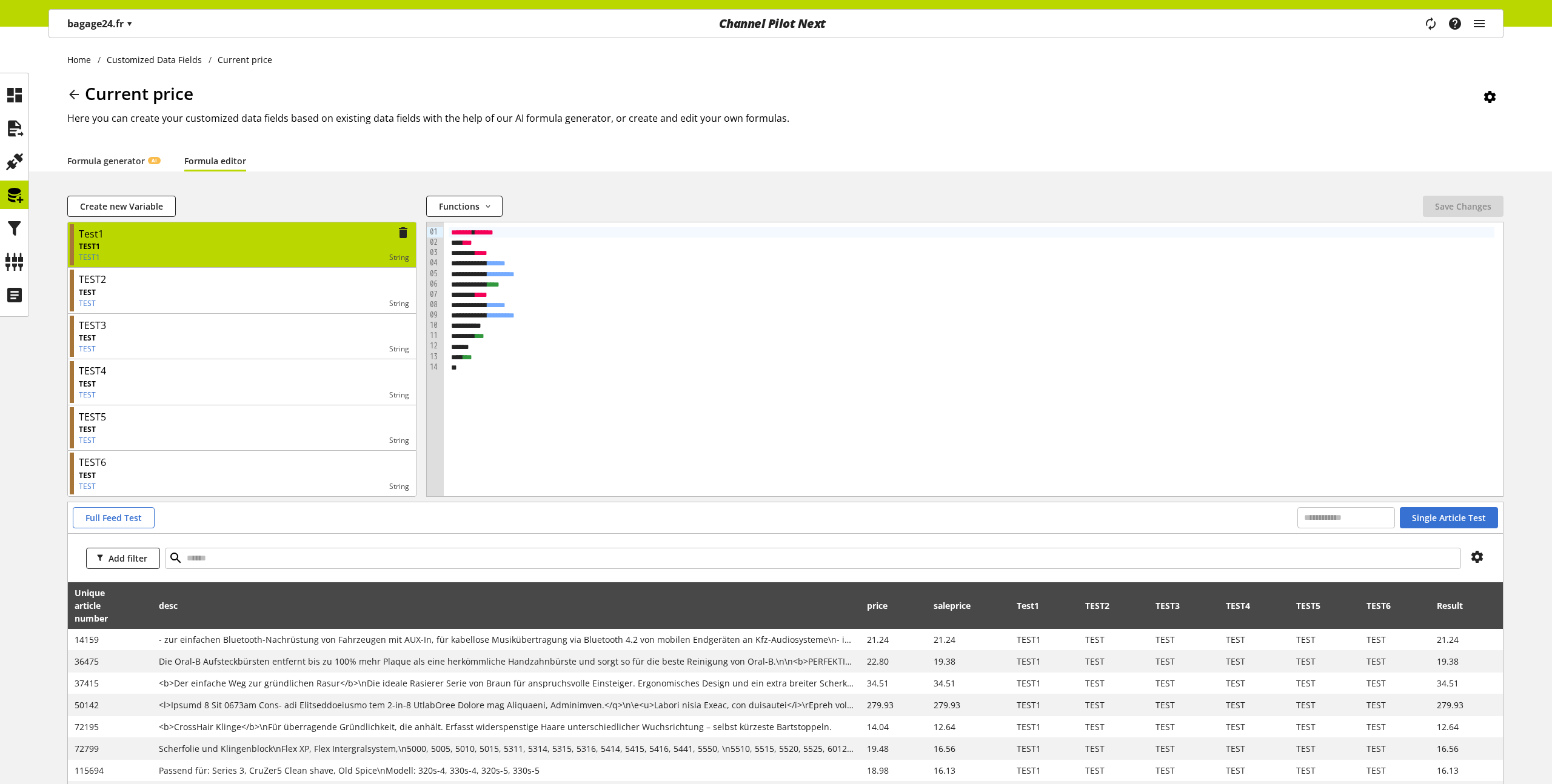 scroll, scrollTop: 0, scrollLeft: 0, axis: both 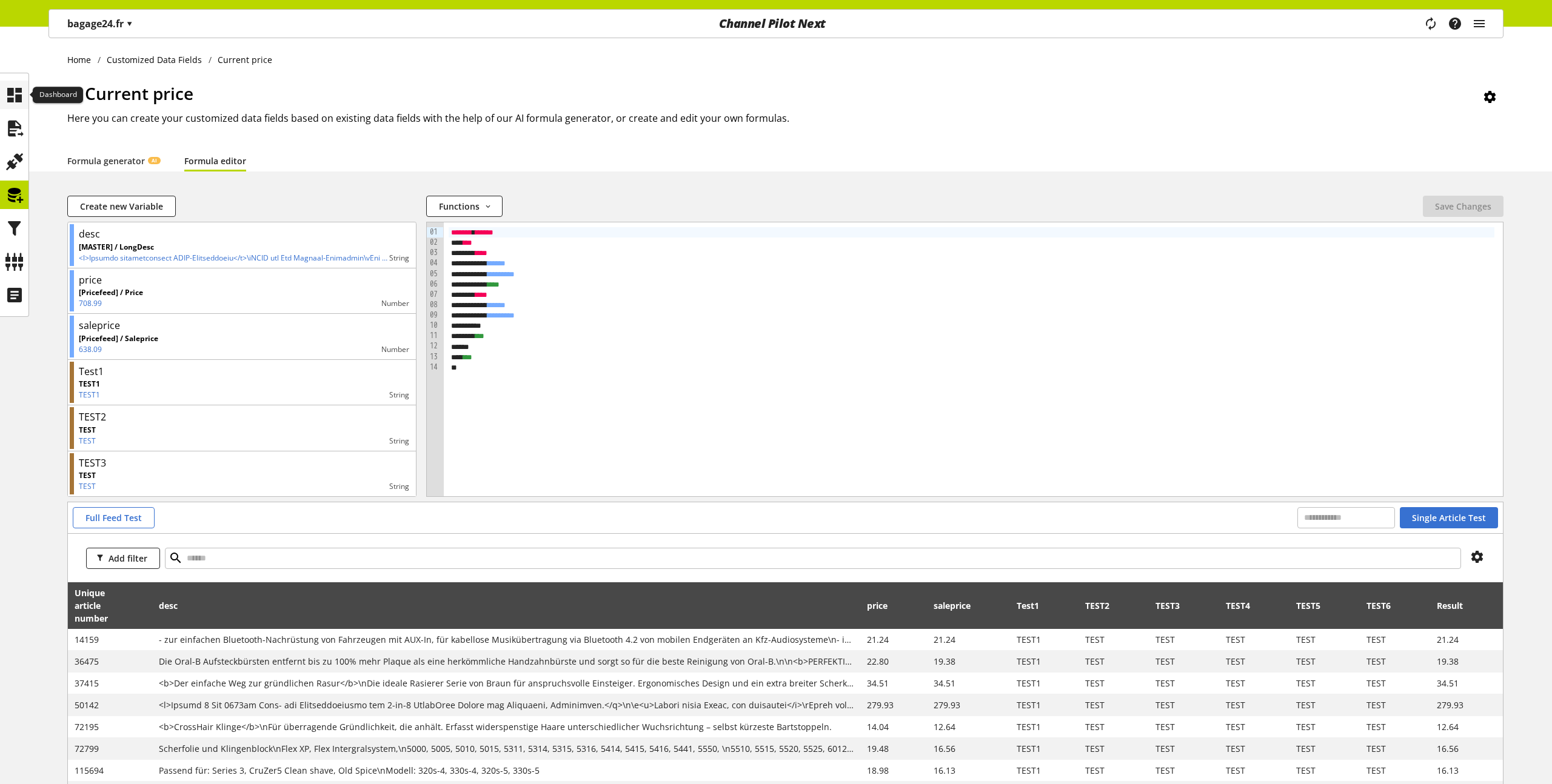 click at bounding box center (15, 95) 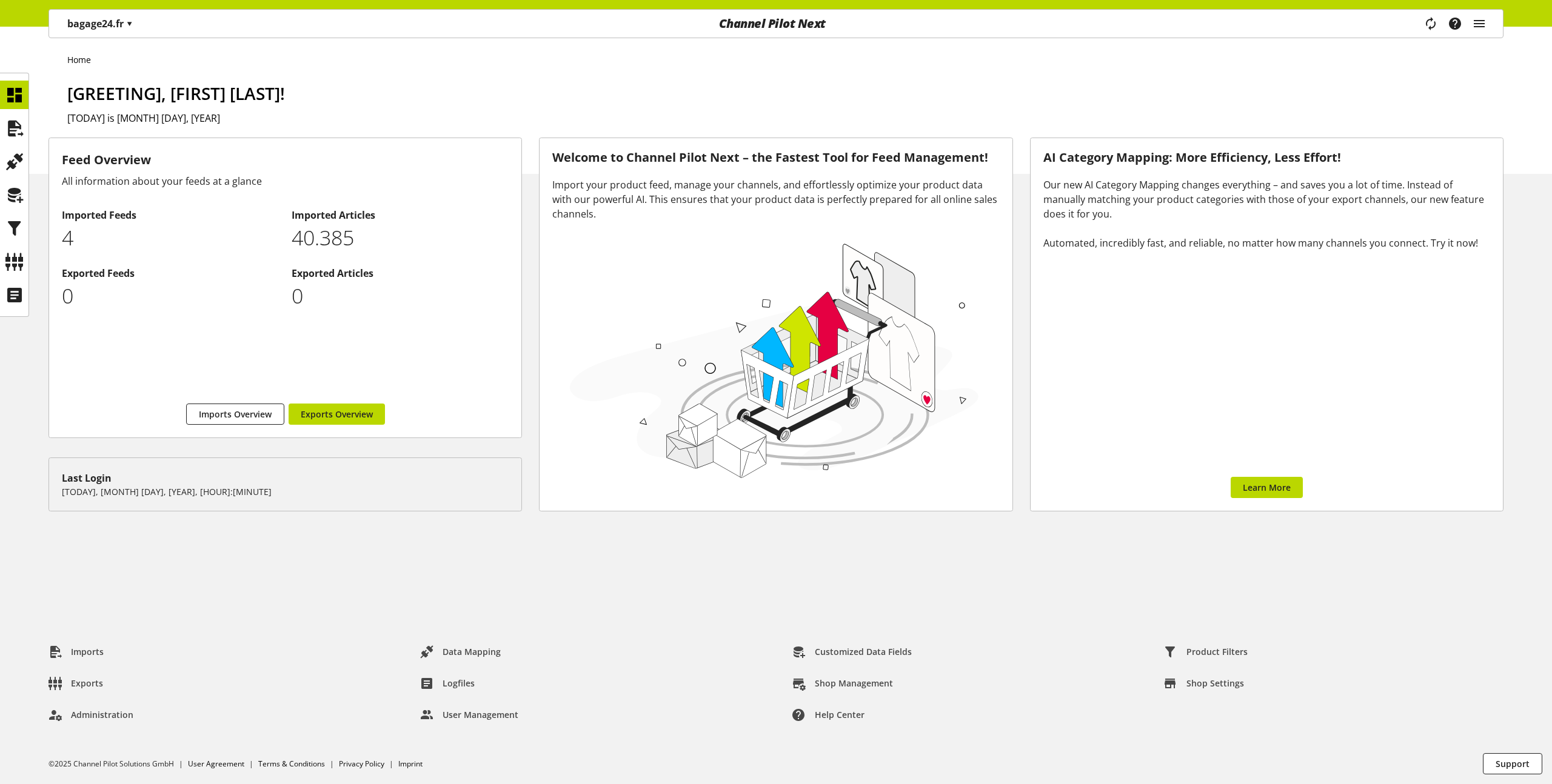 click on "bagage24.fr ▾" at bounding box center (100, 24) 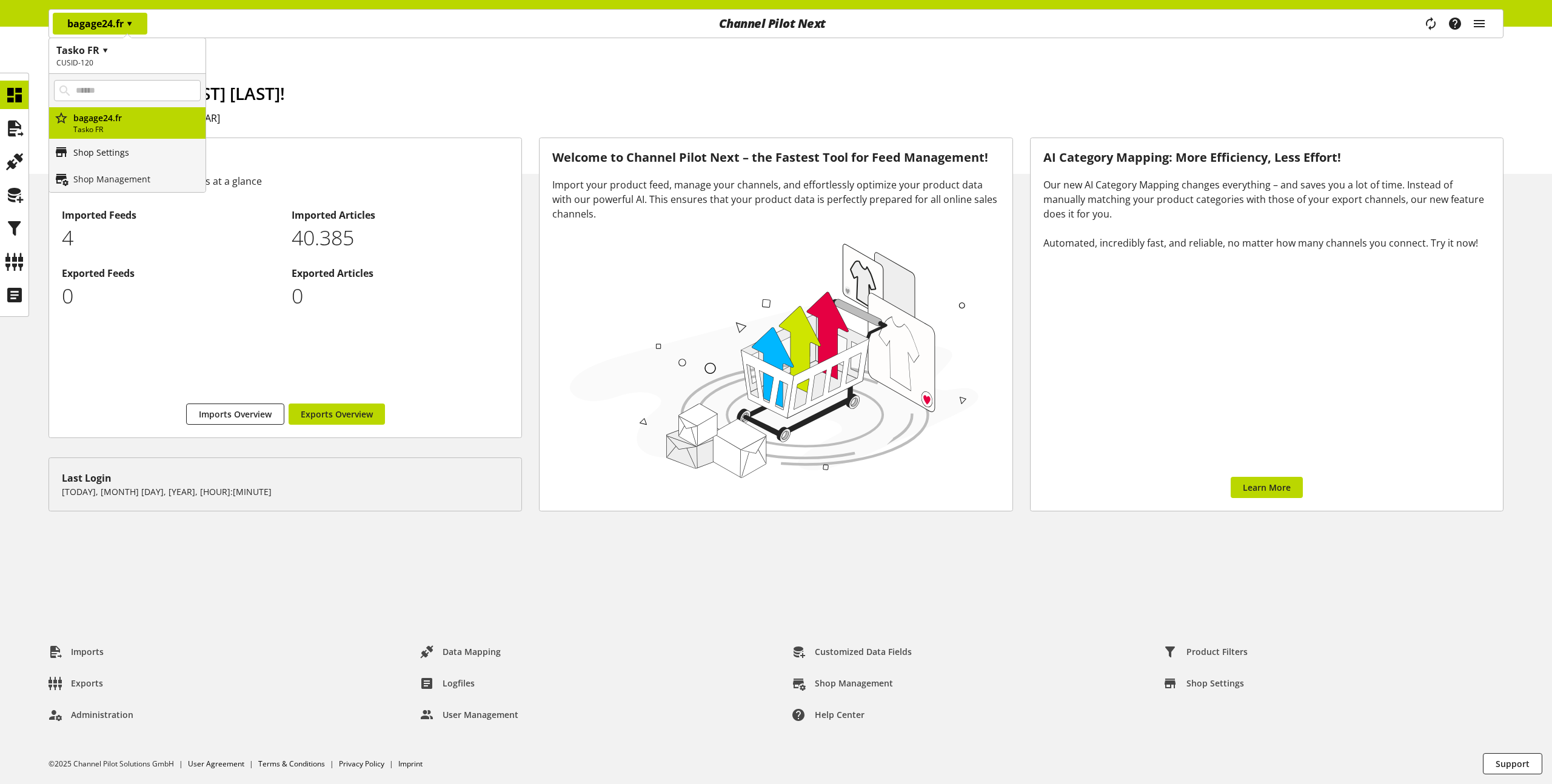 click on "Shop Settings" at bounding box center [101, 152] 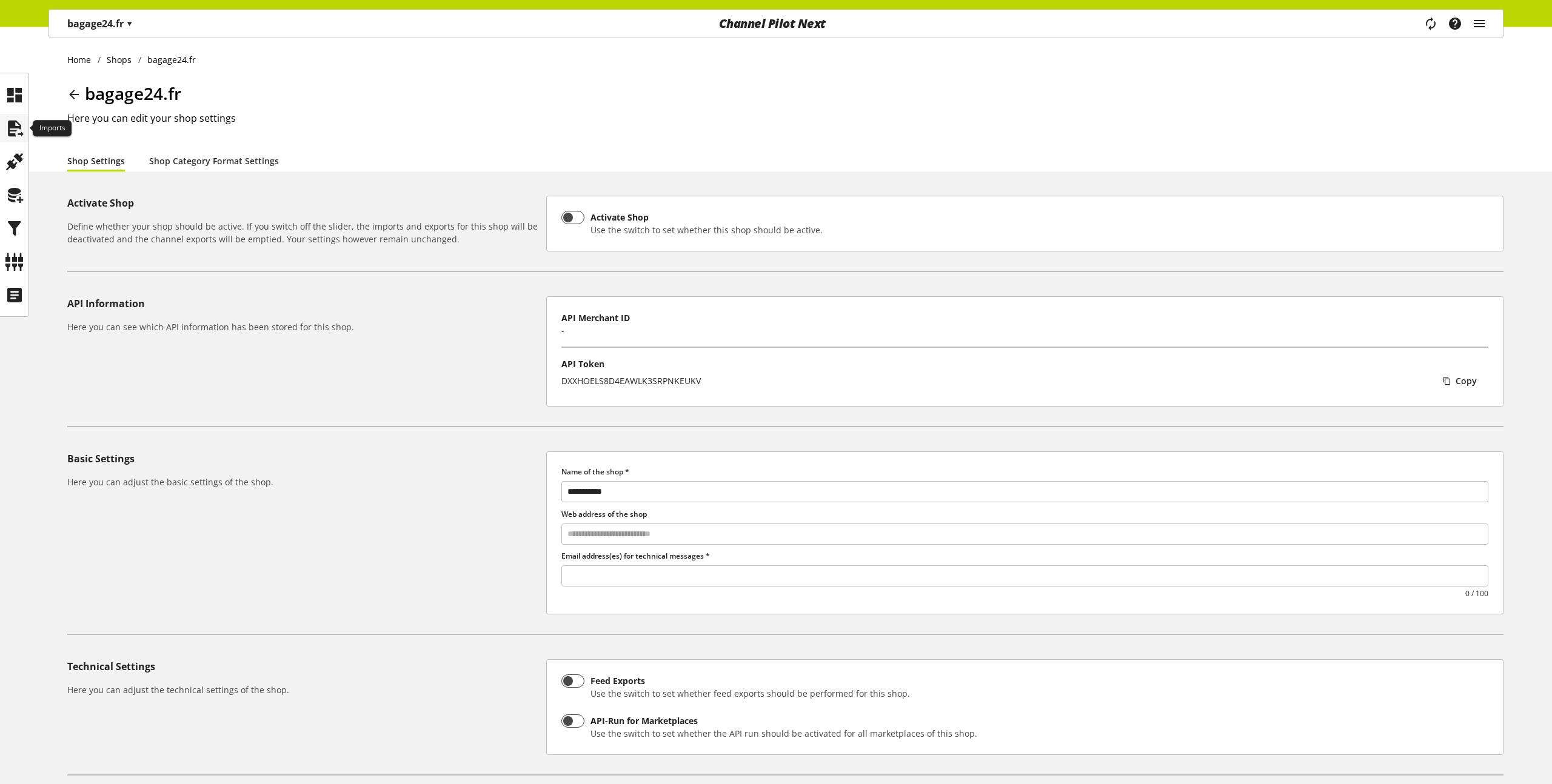 click at bounding box center [15, 128] 